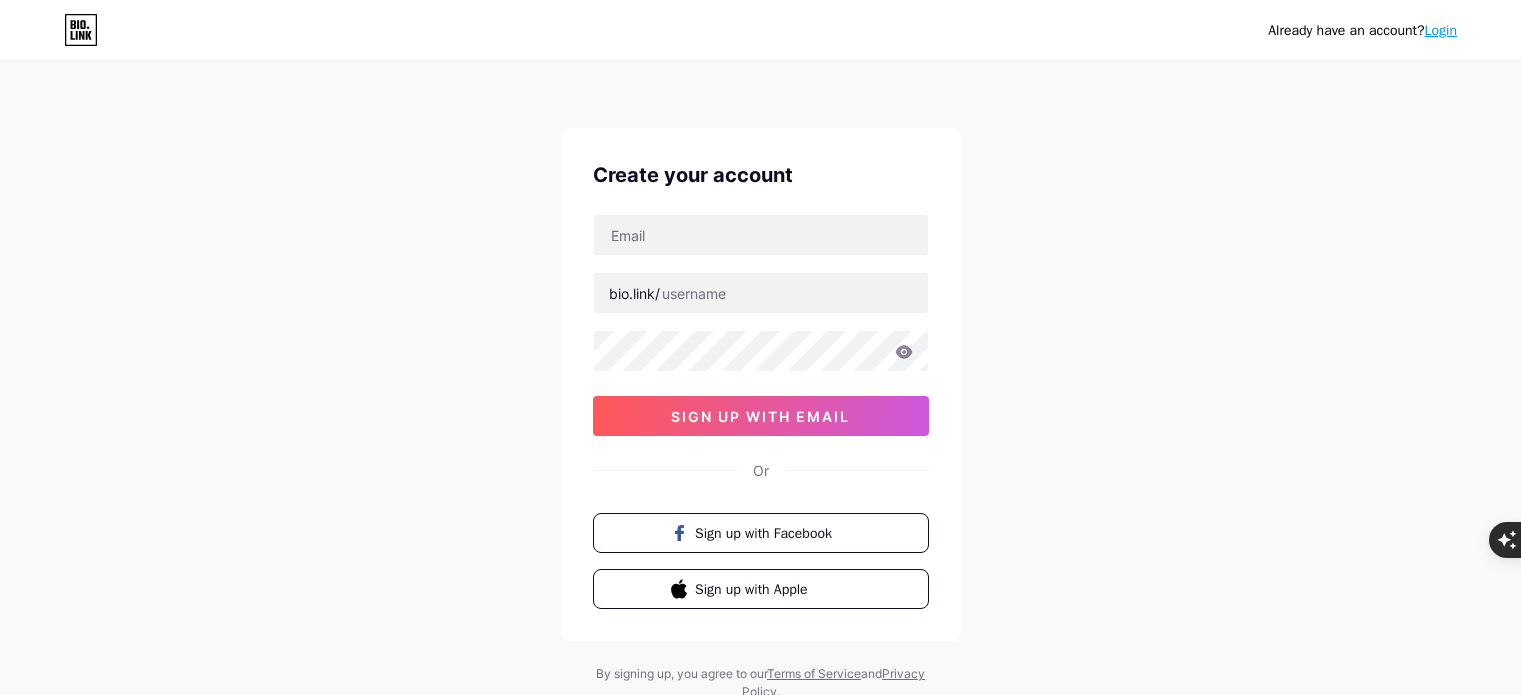 scroll, scrollTop: 0, scrollLeft: 0, axis: both 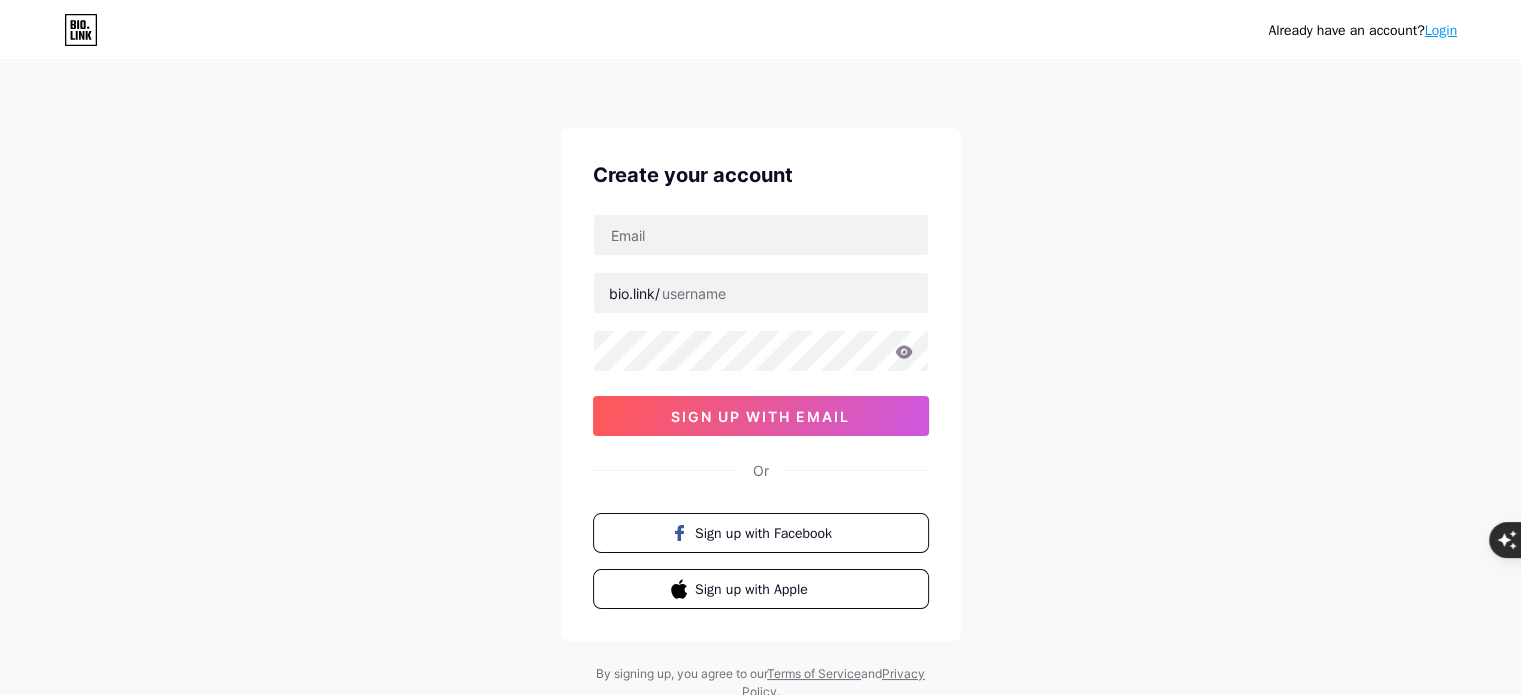 click on "Create your account         bio.link/                   [TOKEN]             Or" at bounding box center (761, 384) 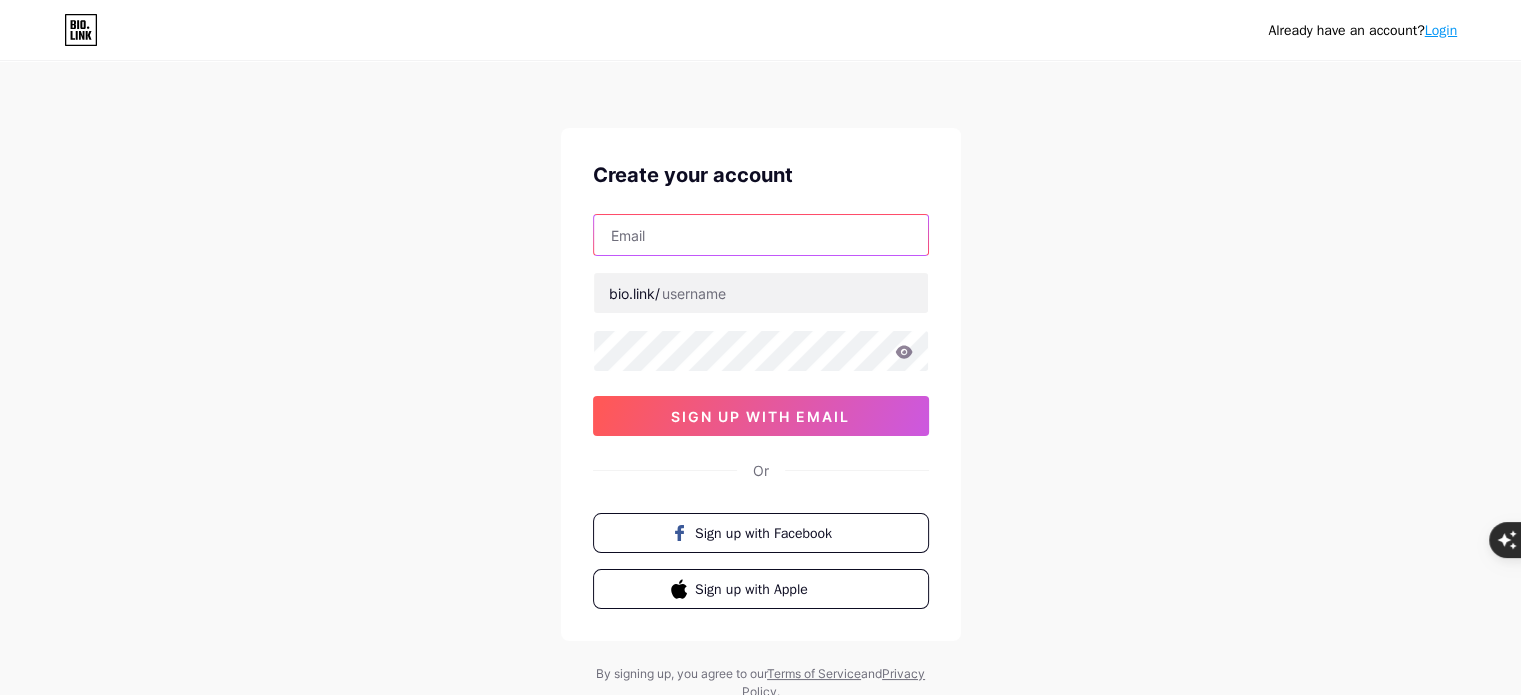 click at bounding box center [761, 235] 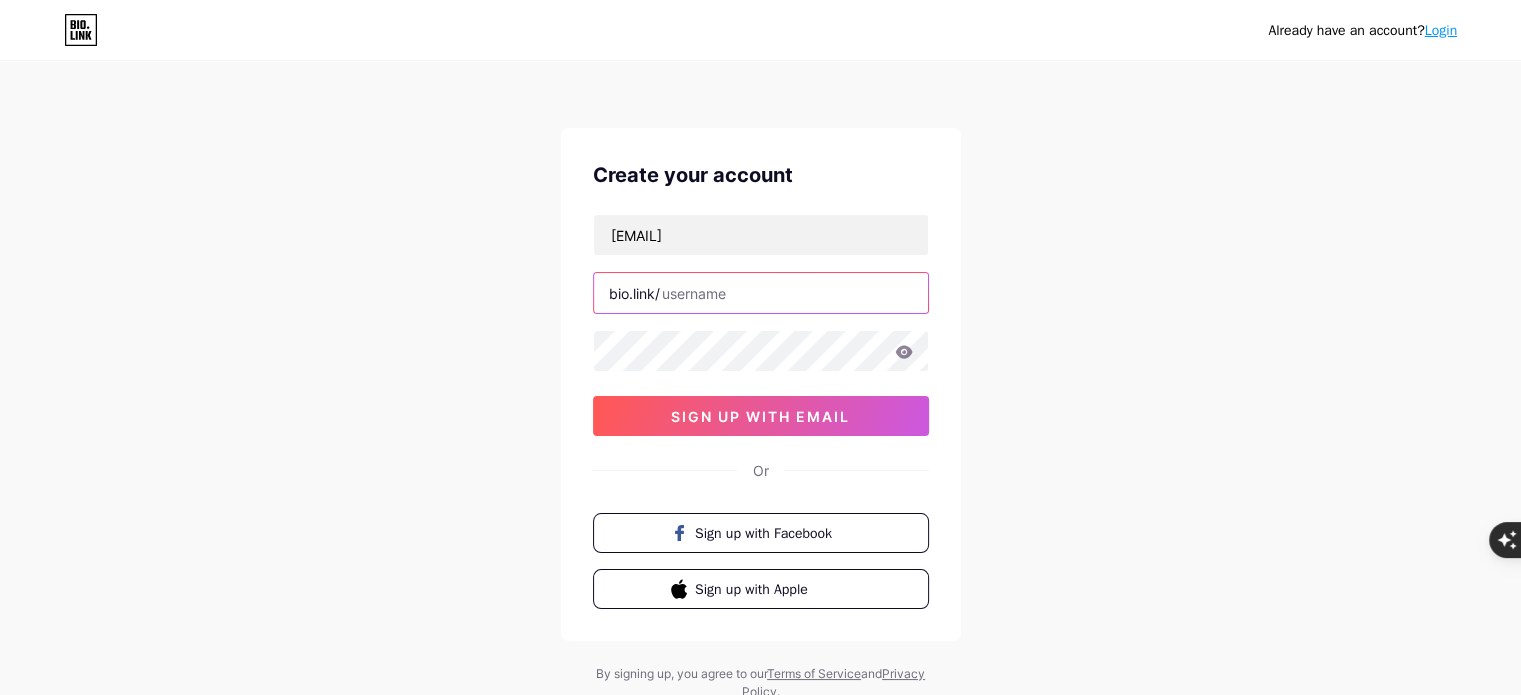 click at bounding box center (761, 293) 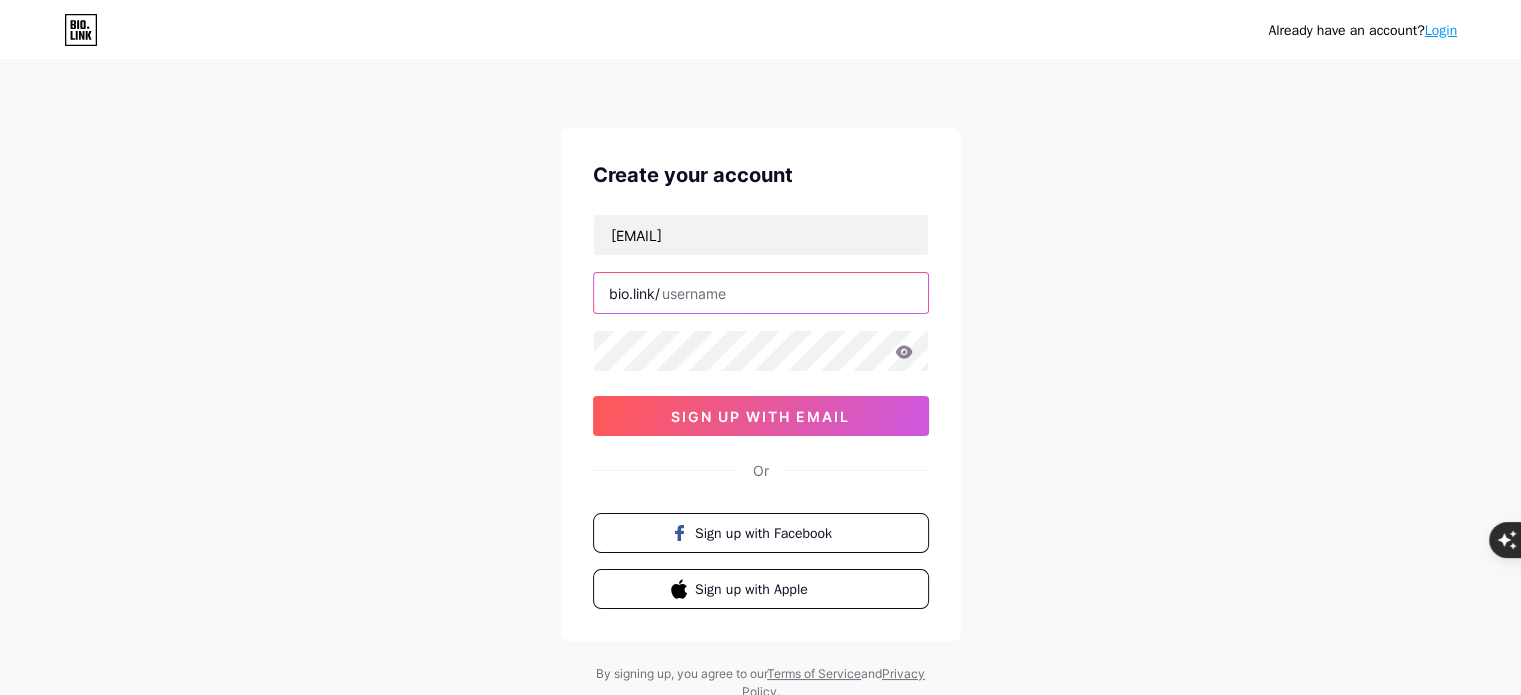 click at bounding box center [761, 293] 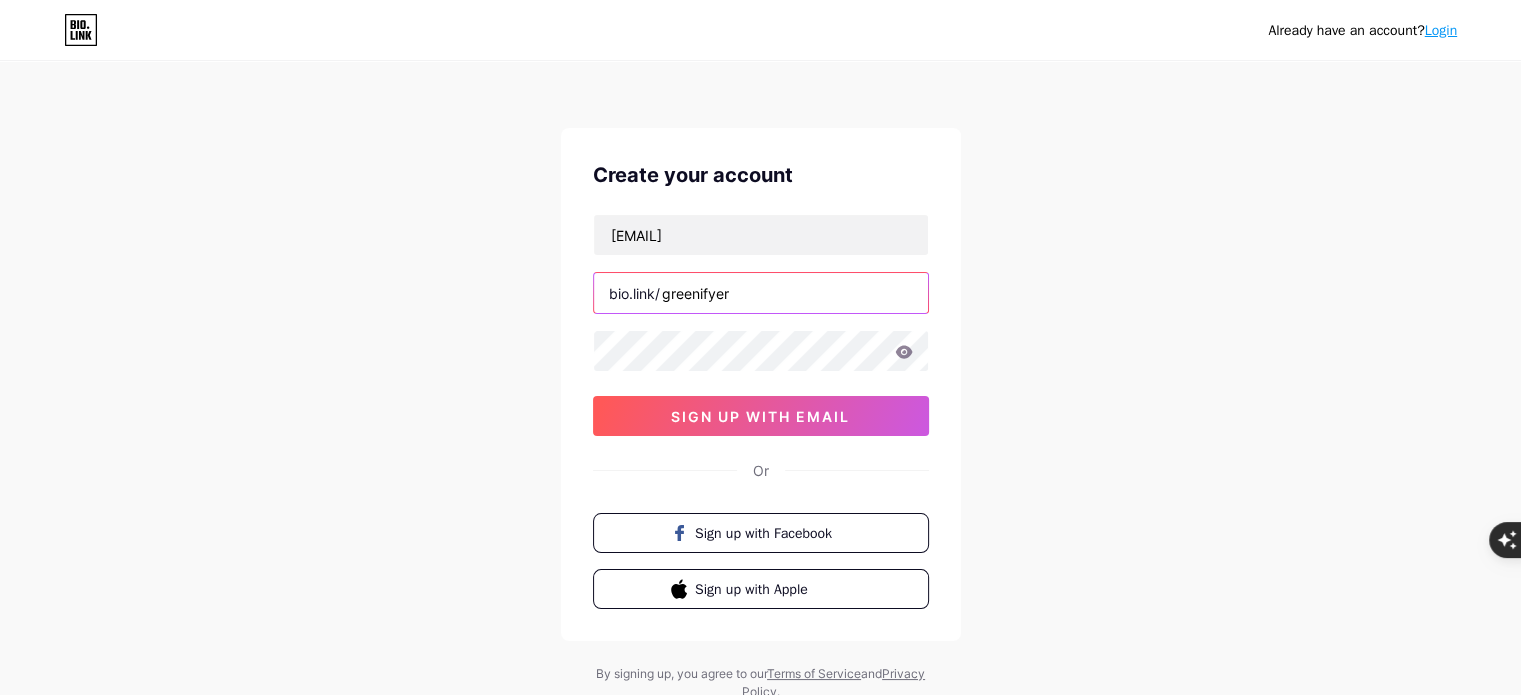 type on "greenifyer" 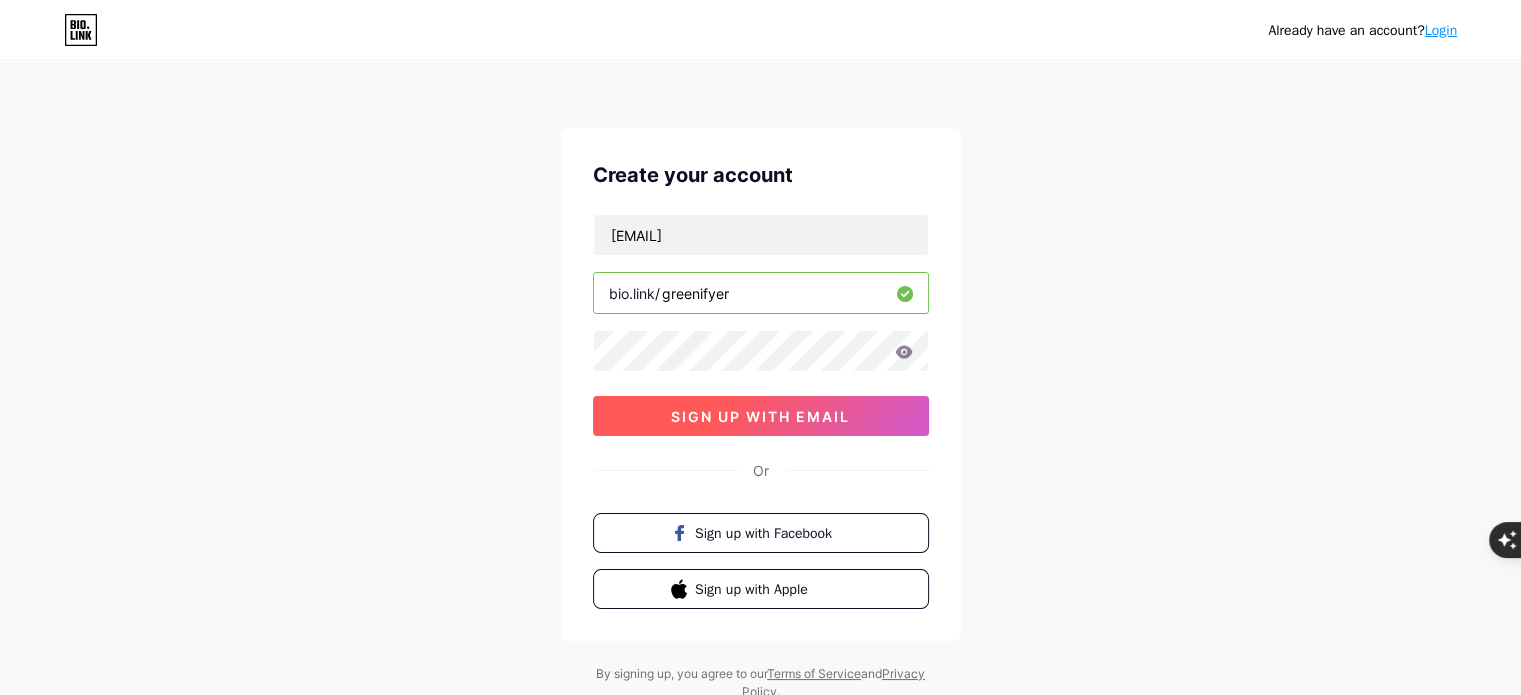 click on "sign up with email" at bounding box center [760, 416] 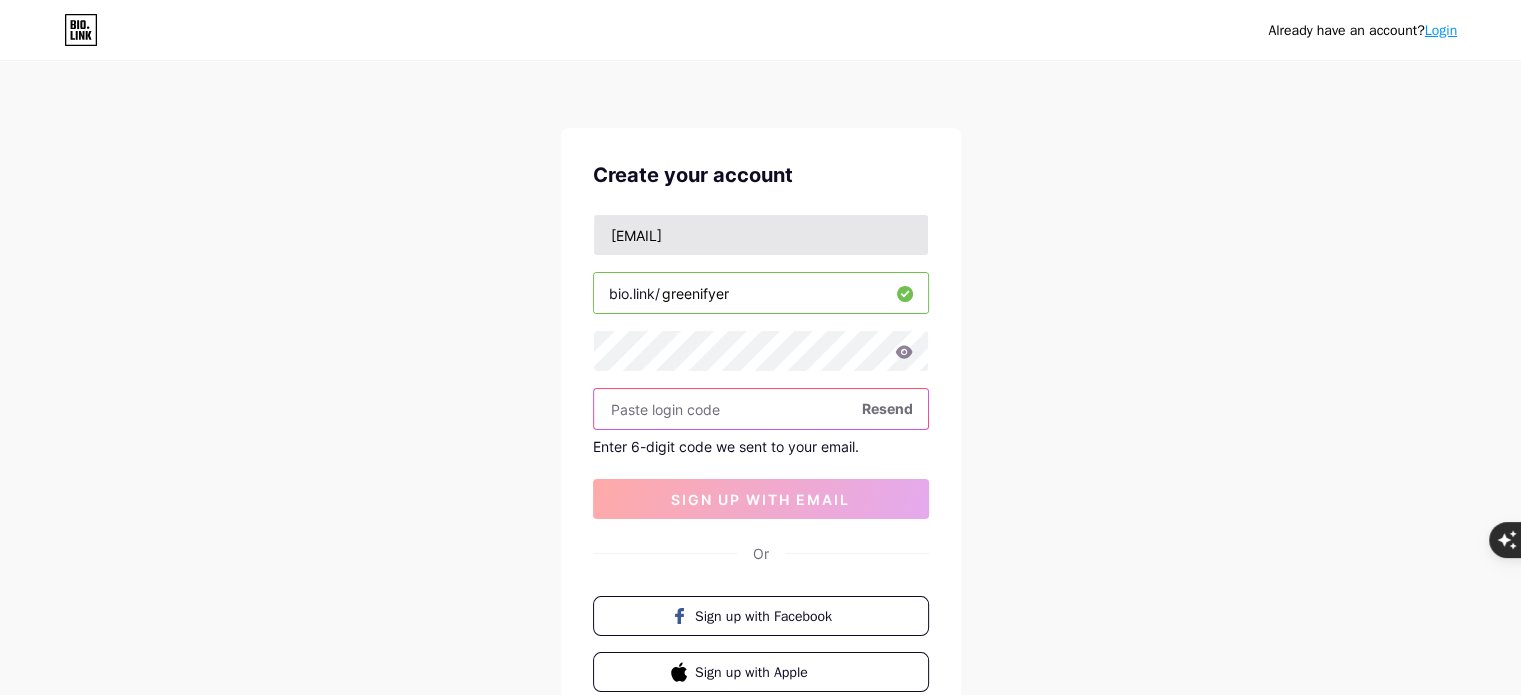 paste on "212828" 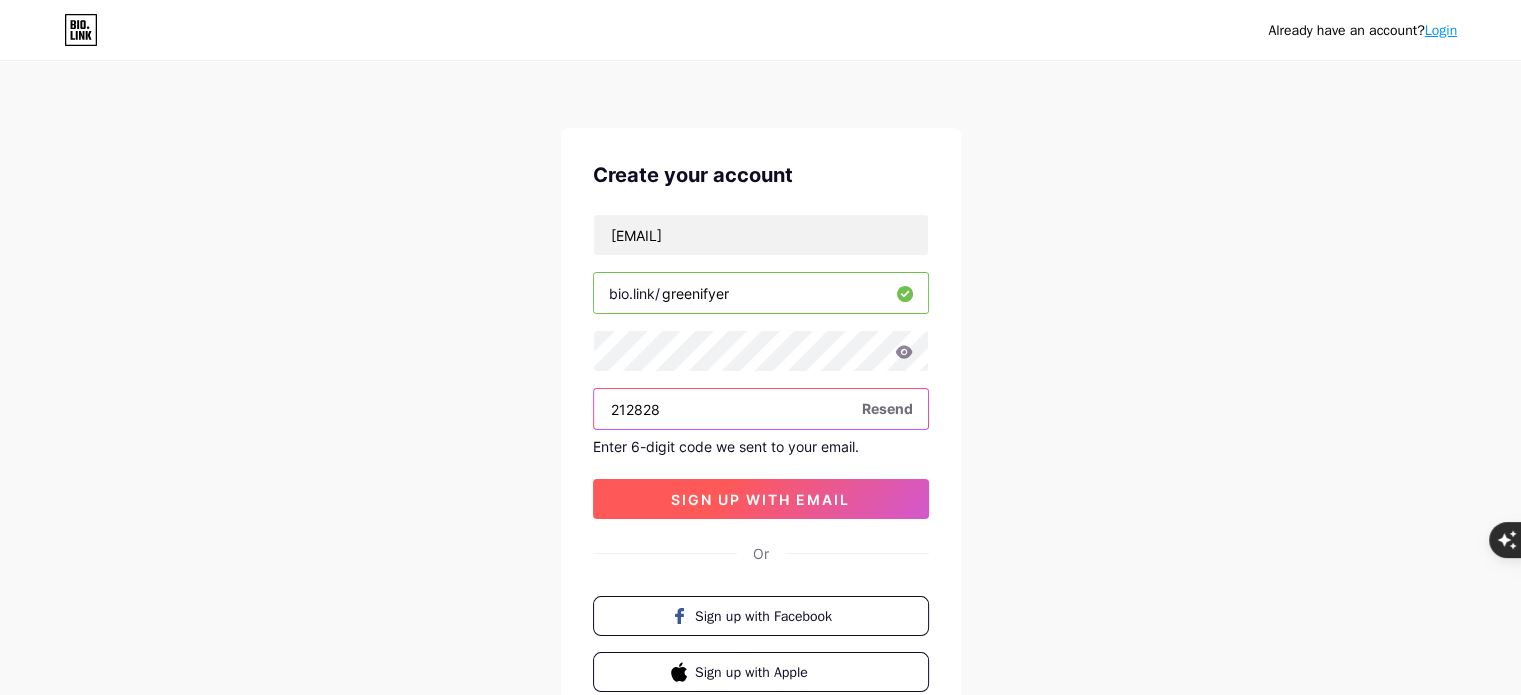 type on "212828" 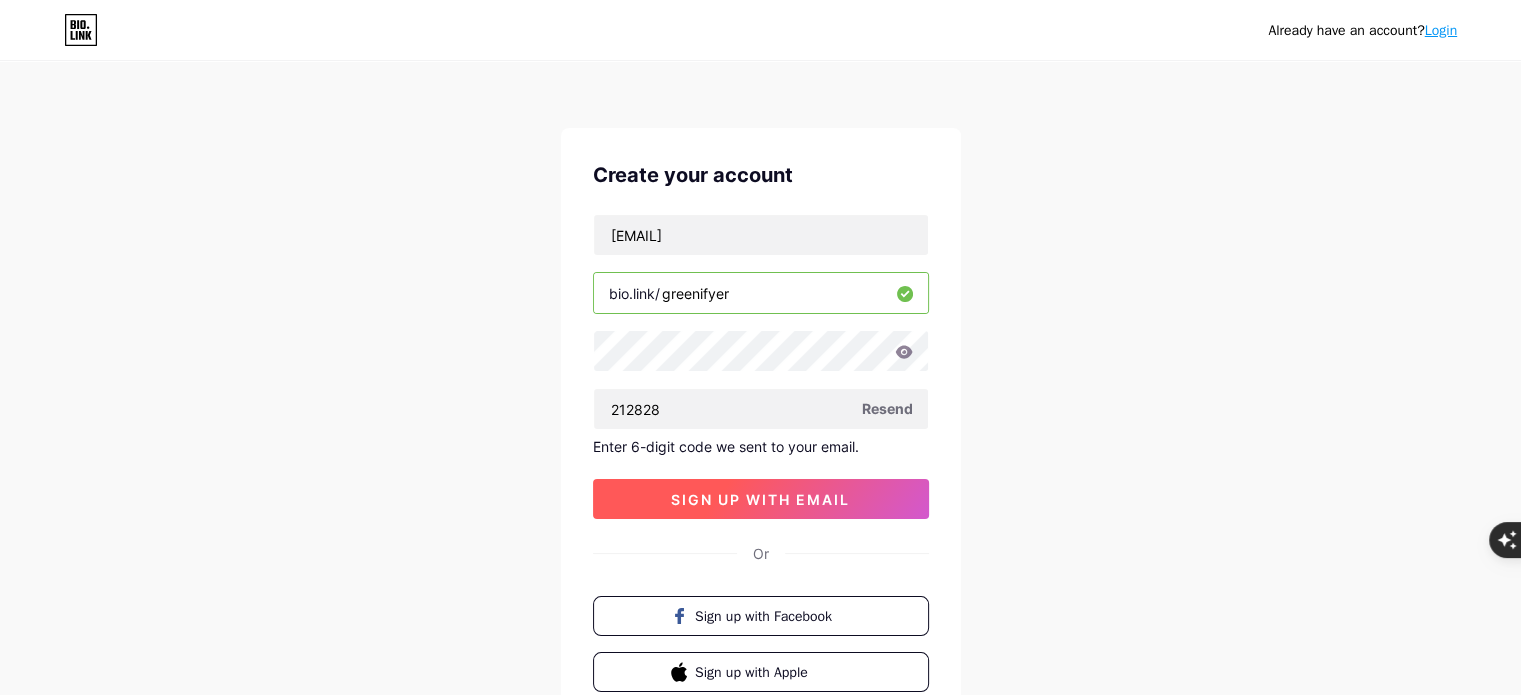 click on "sign up with email" at bounding box center (760, 499) 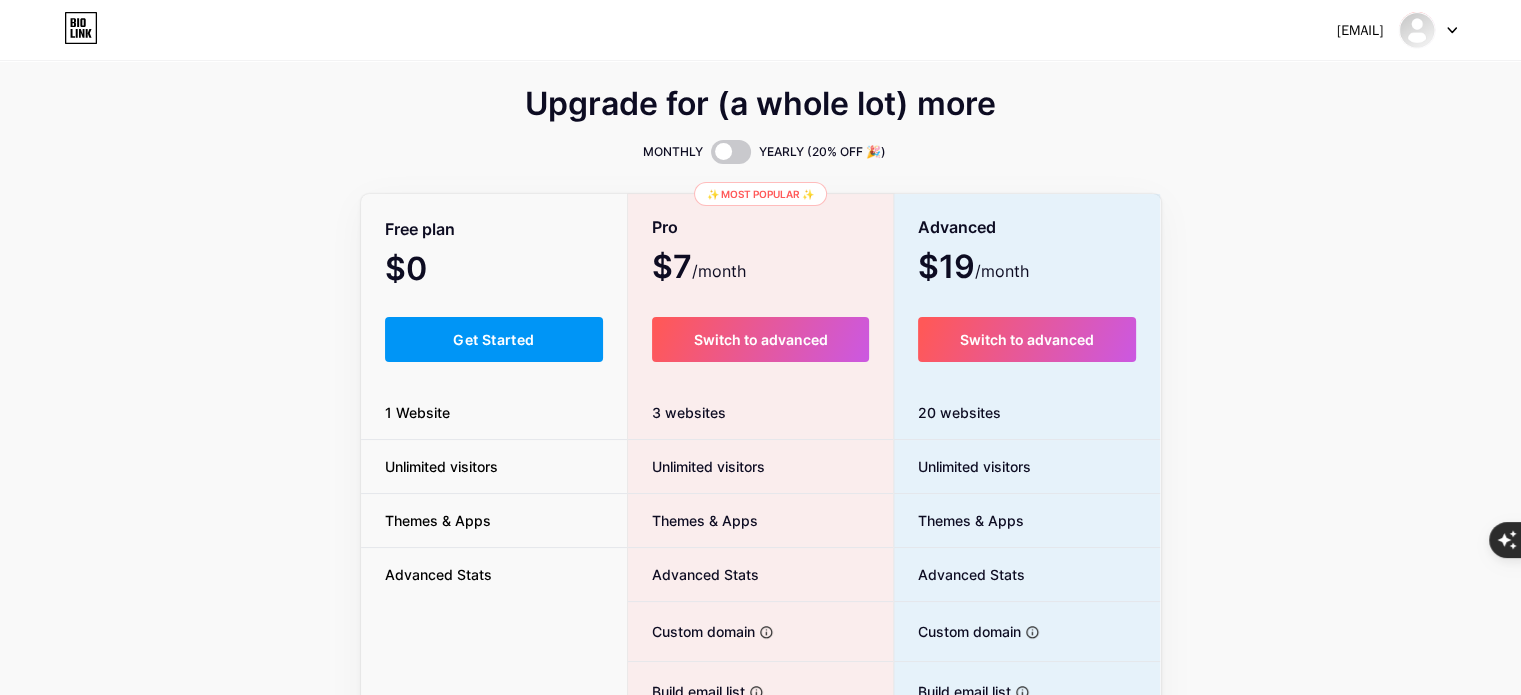click on "Get Started" at bounding box center [493, 339] 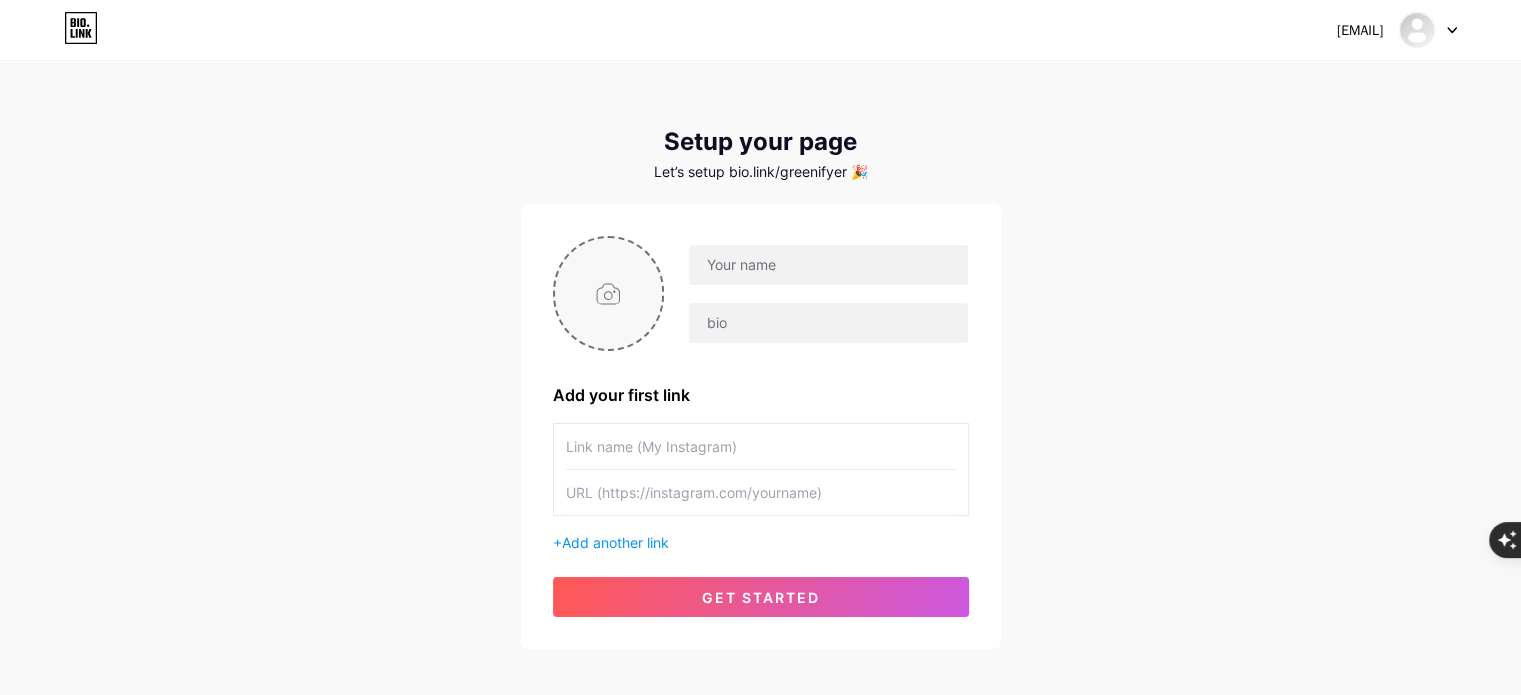 click at bounding box center [609, 293] 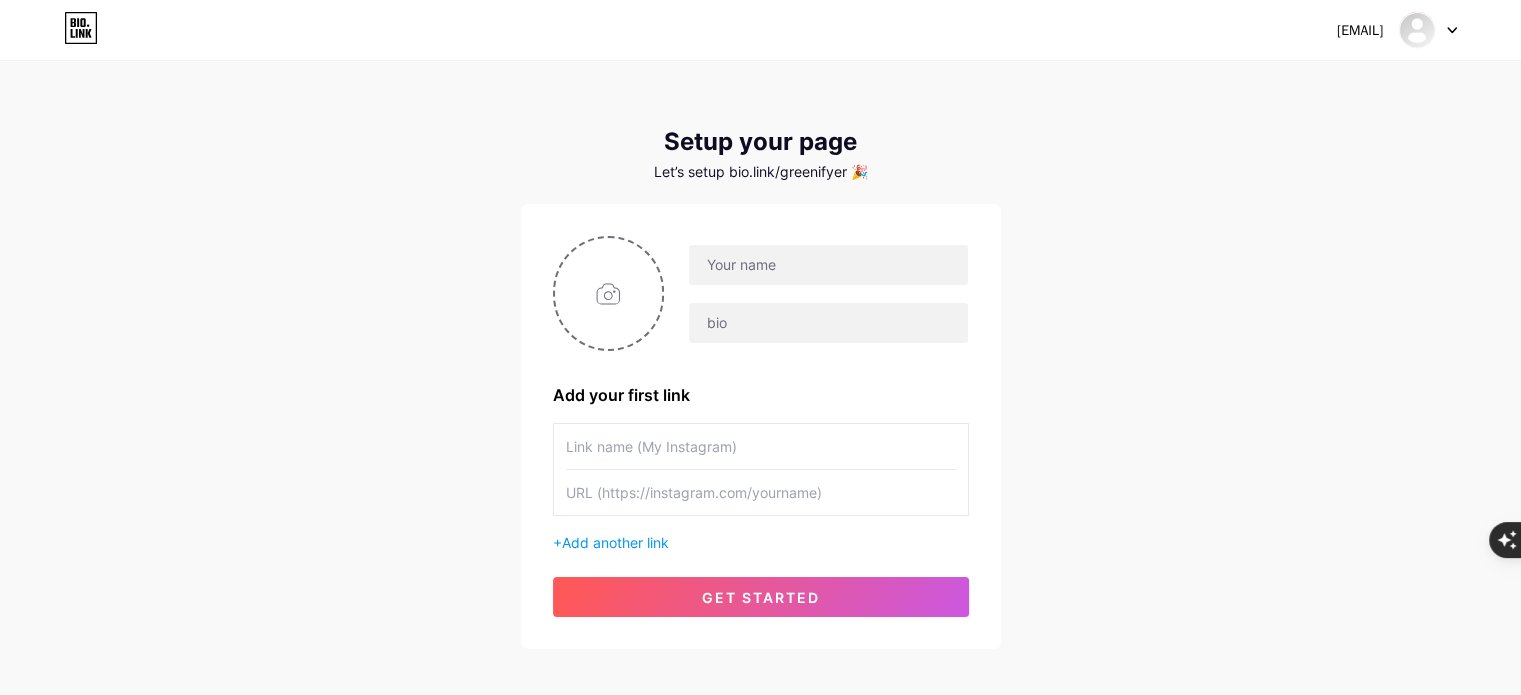 type on "C:\fakepath\Screenshot_[DATE]_[TIME].png" 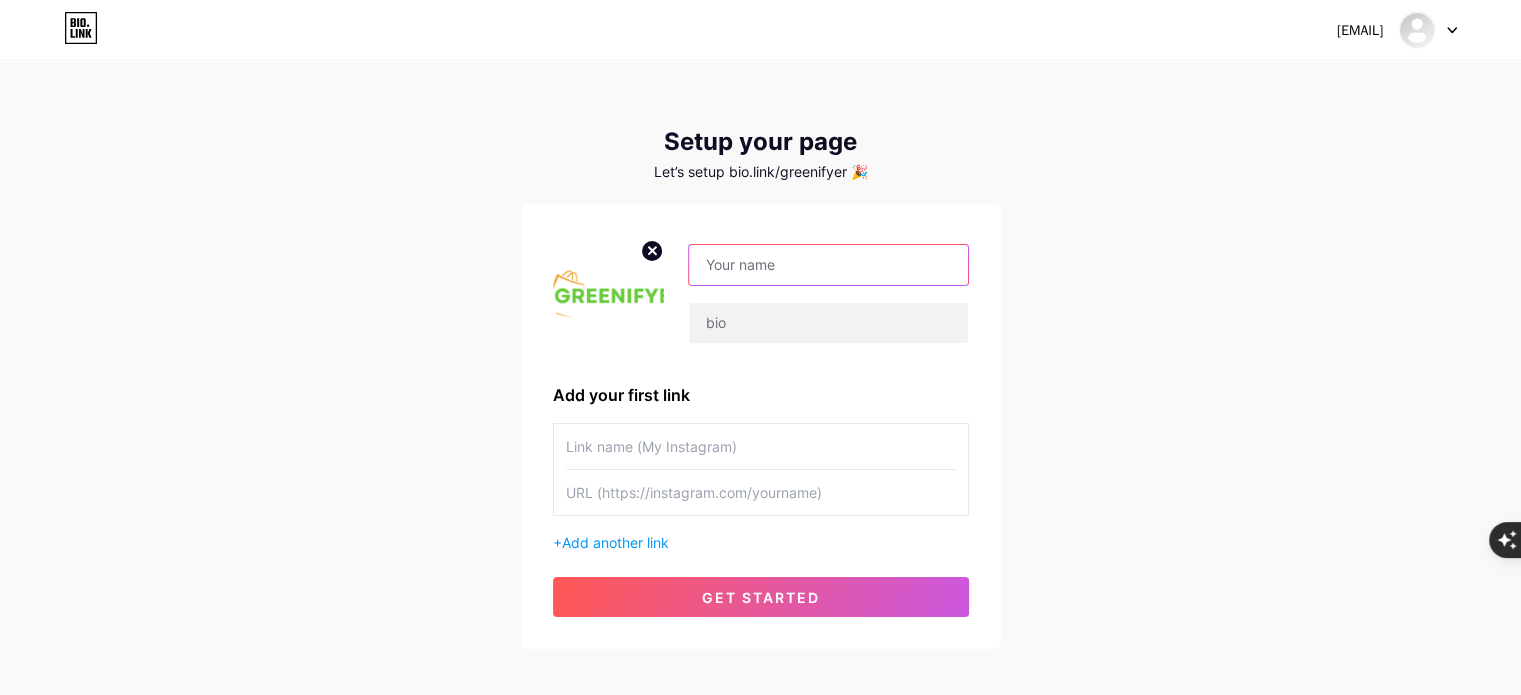 click at bounding box center (828, 265) 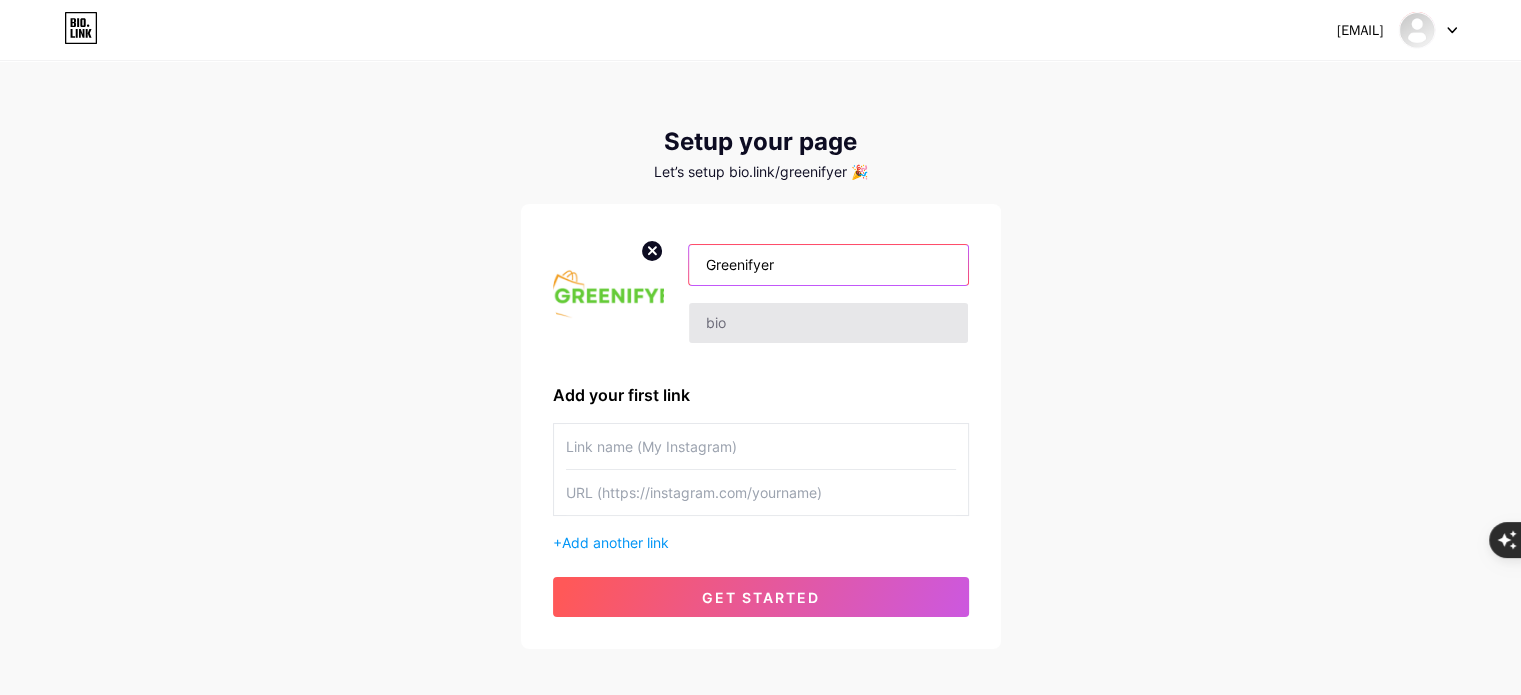 type on "Greenifyer" 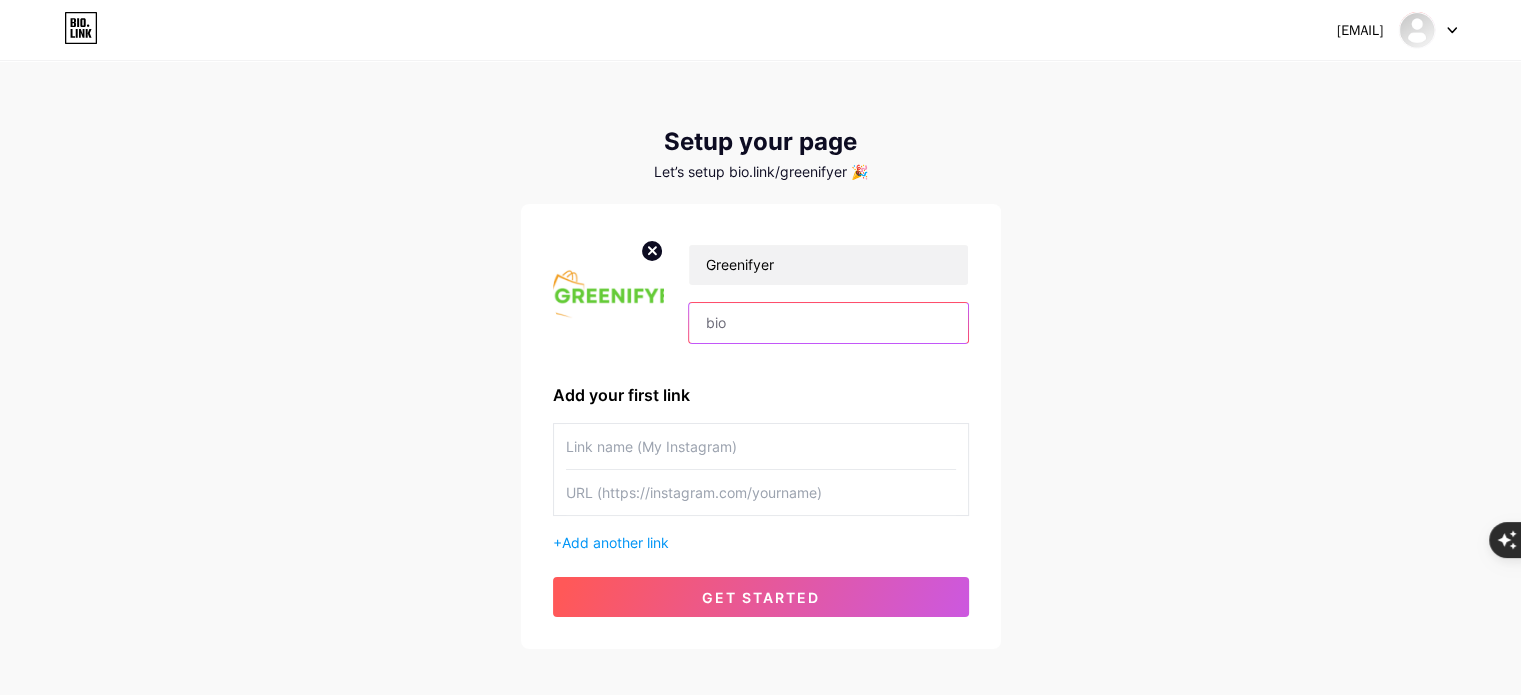 click at bounding box center [828, 323] 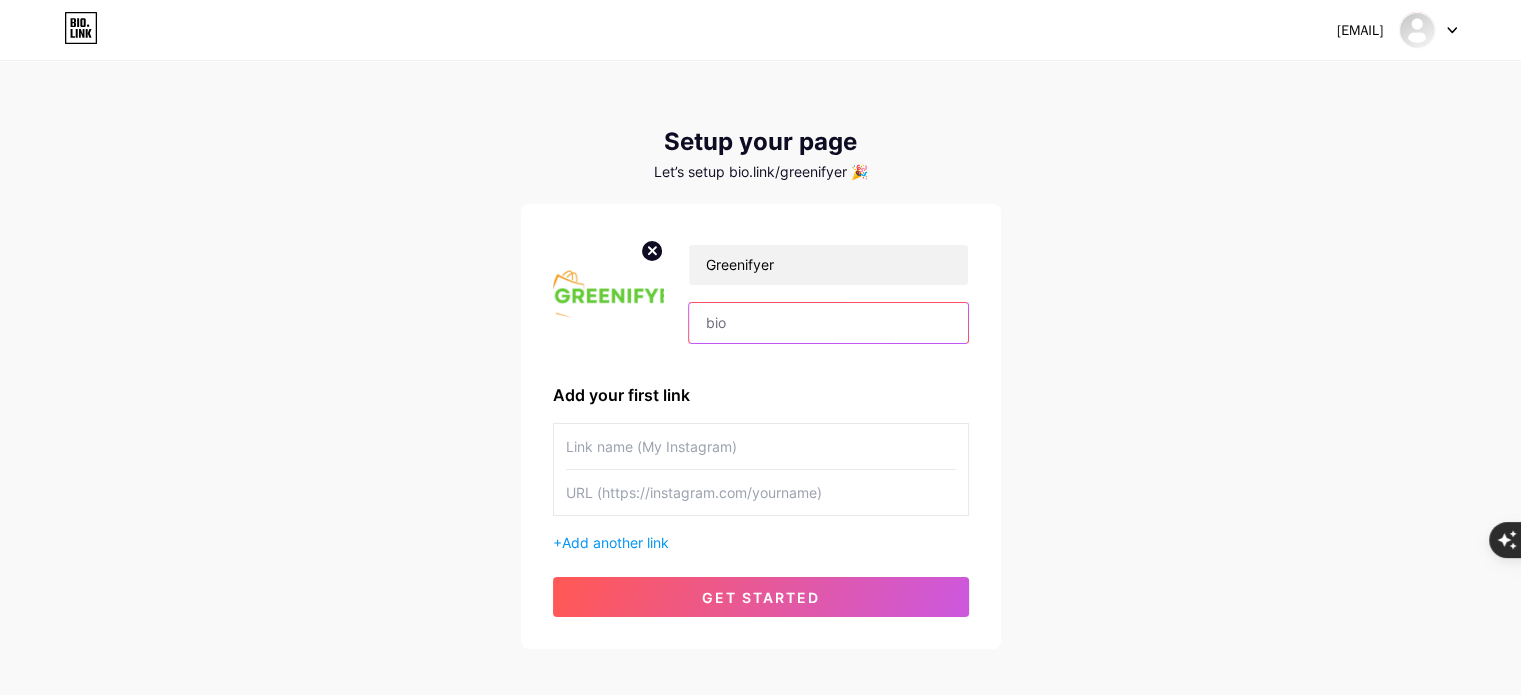 paste on "[BRAND] Medicine Store is your trusted online pharmacy, offering affordable, high-quality wellness and performance support products with discreet delivery and customer-first service across the USA." 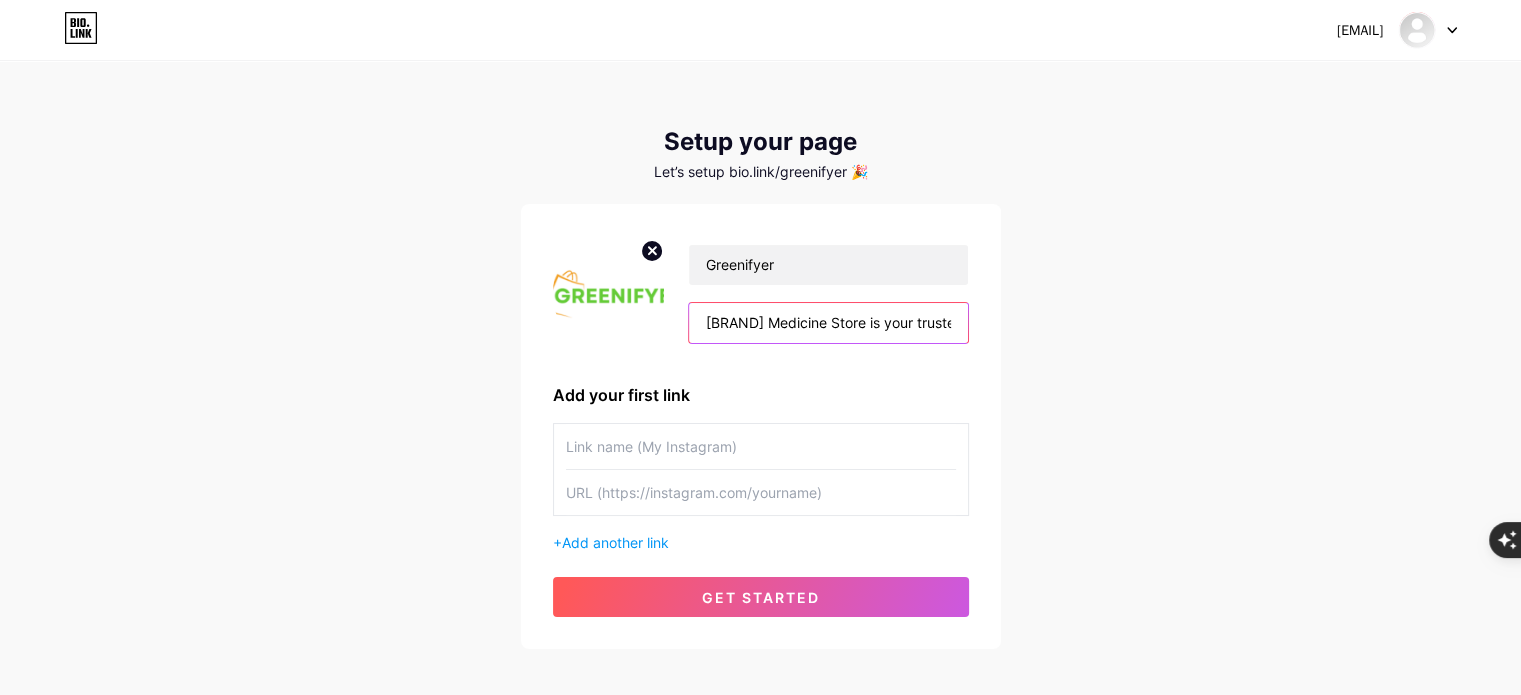 scroll, scrollTop: 0, scrollLeft: 1088, axis: horizontal 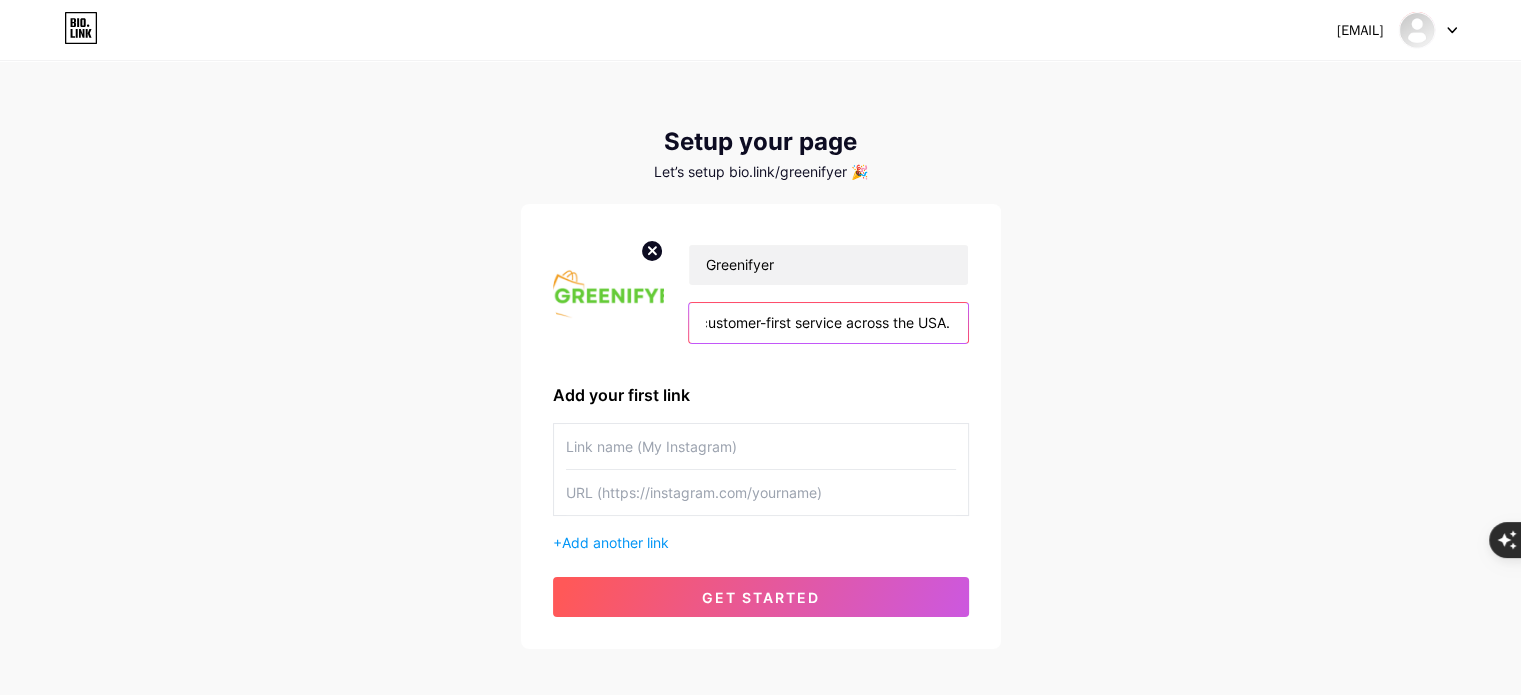 type on "[BRAND] Medicine Store is your trusted online pharmacy, offering affordable, high-quality wellness and performance support products with discreet delivery and customer-first service across the USA." 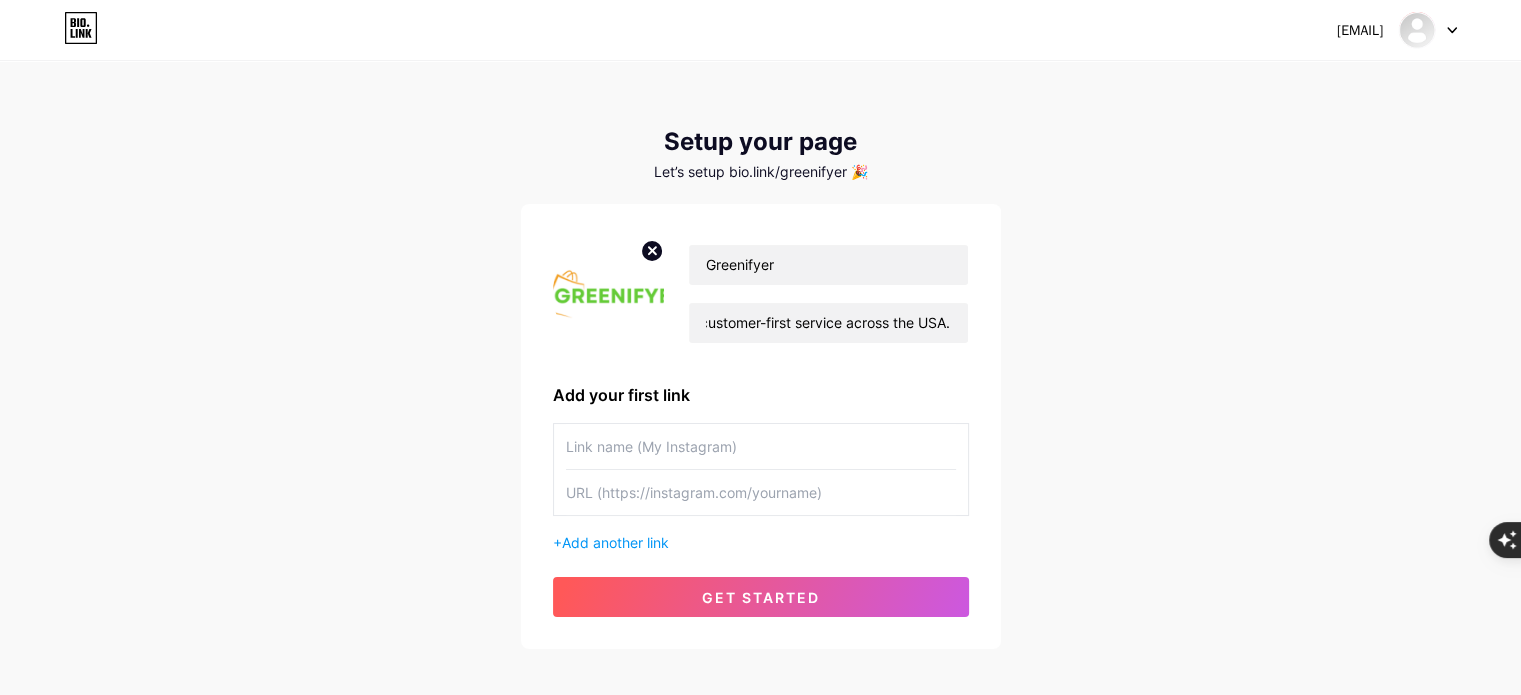 click on "[BRAND]     [BRAND] Medicine Store is your trusted online pharmacy, offering affordable, high-quality wellness and performance support products with discreet delivery and customer-first service across the USA.     Add your first link
+  Add another link     get started" at bounding box center (761, 426) 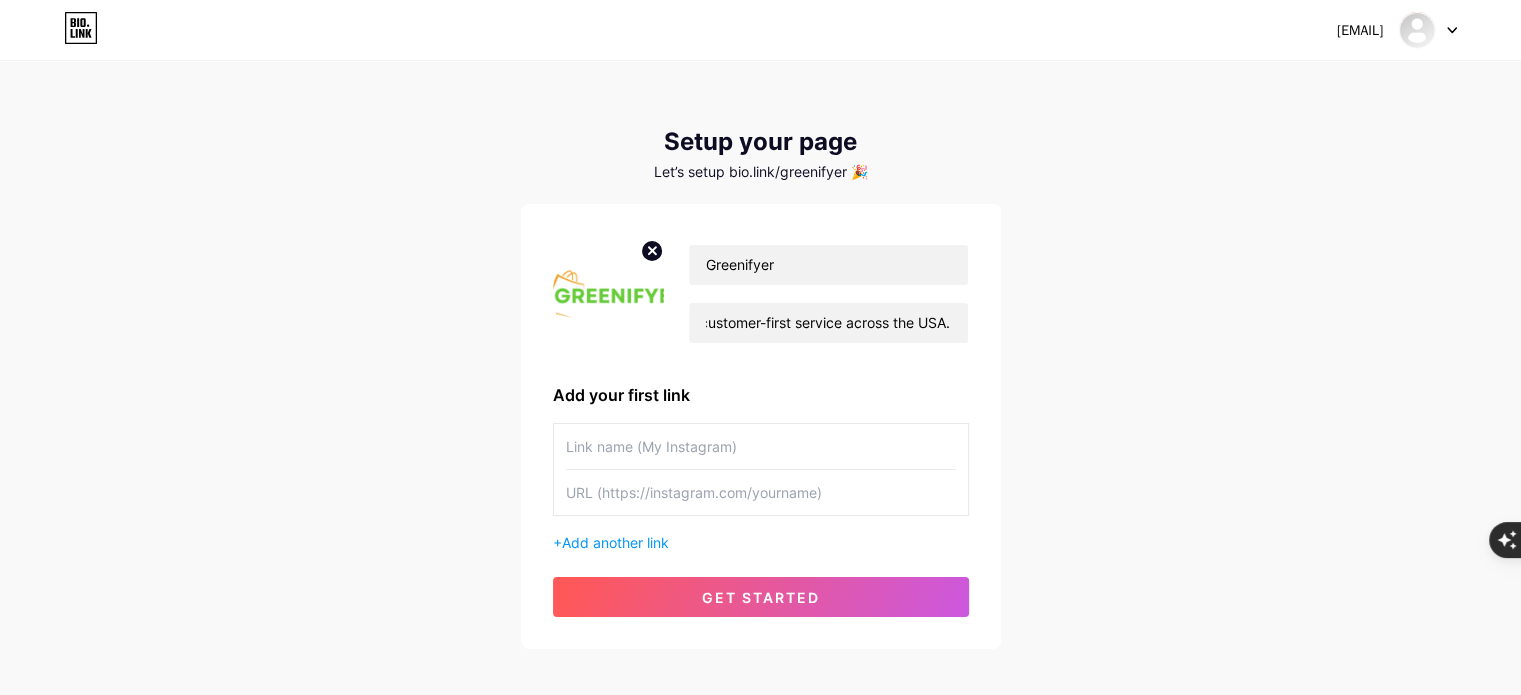 scroll, scrollTop: 0, scrollLeft: 0, axis: both 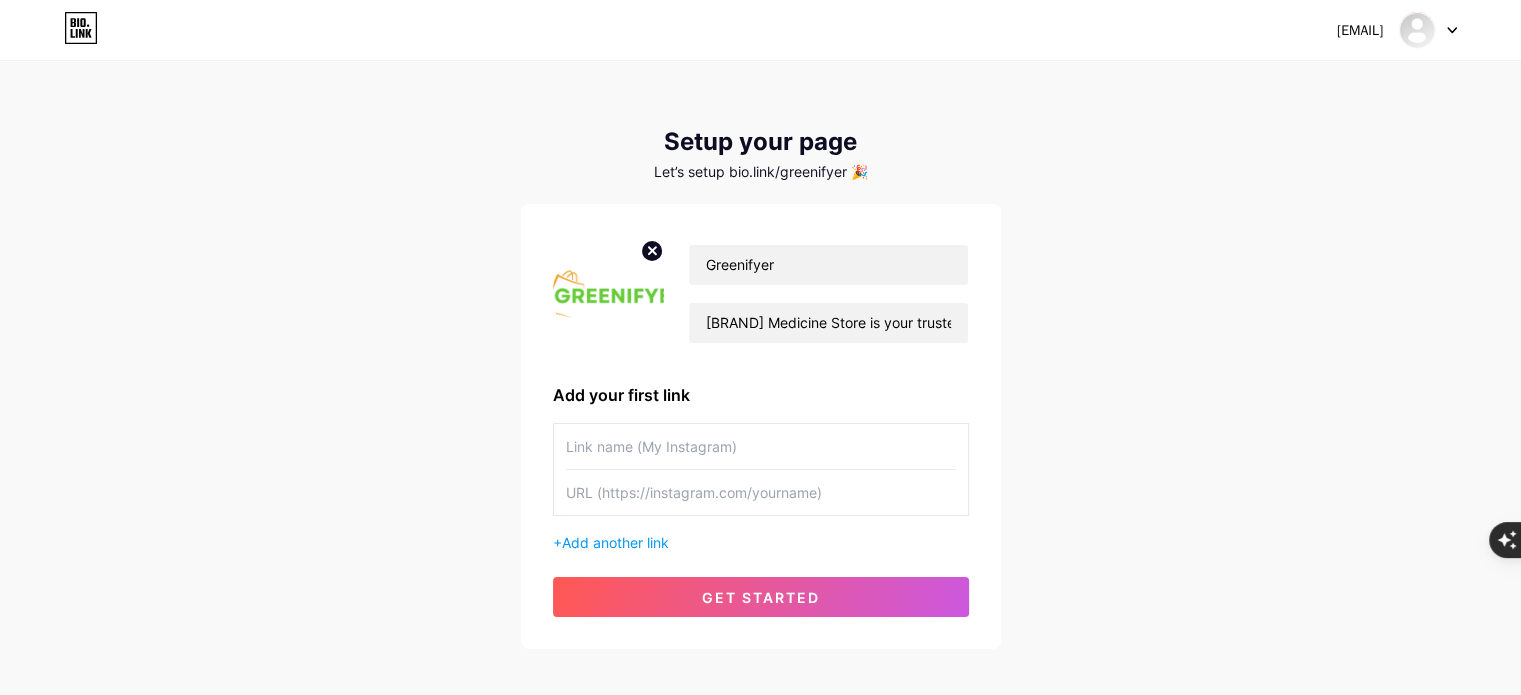 click at bounding box center (761, 492) 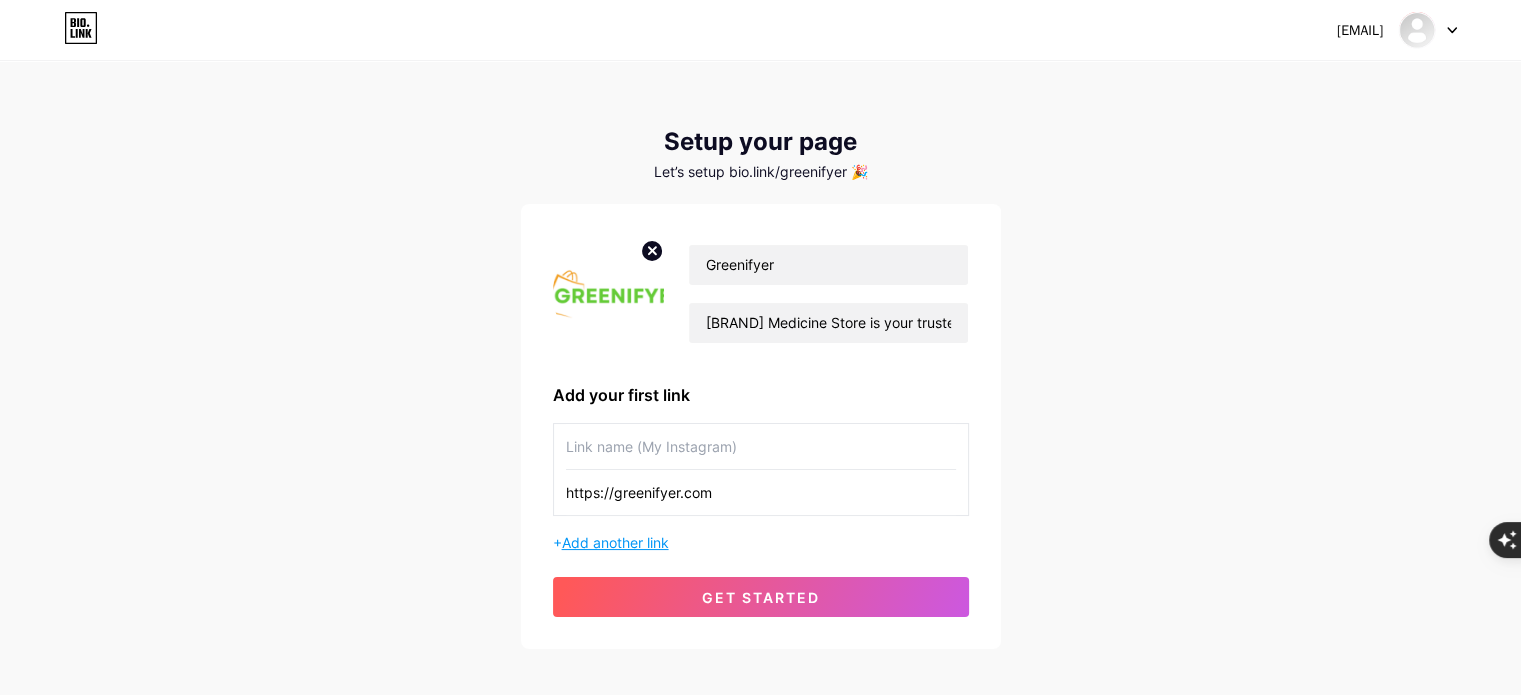 type on "https://greenifyer.com" 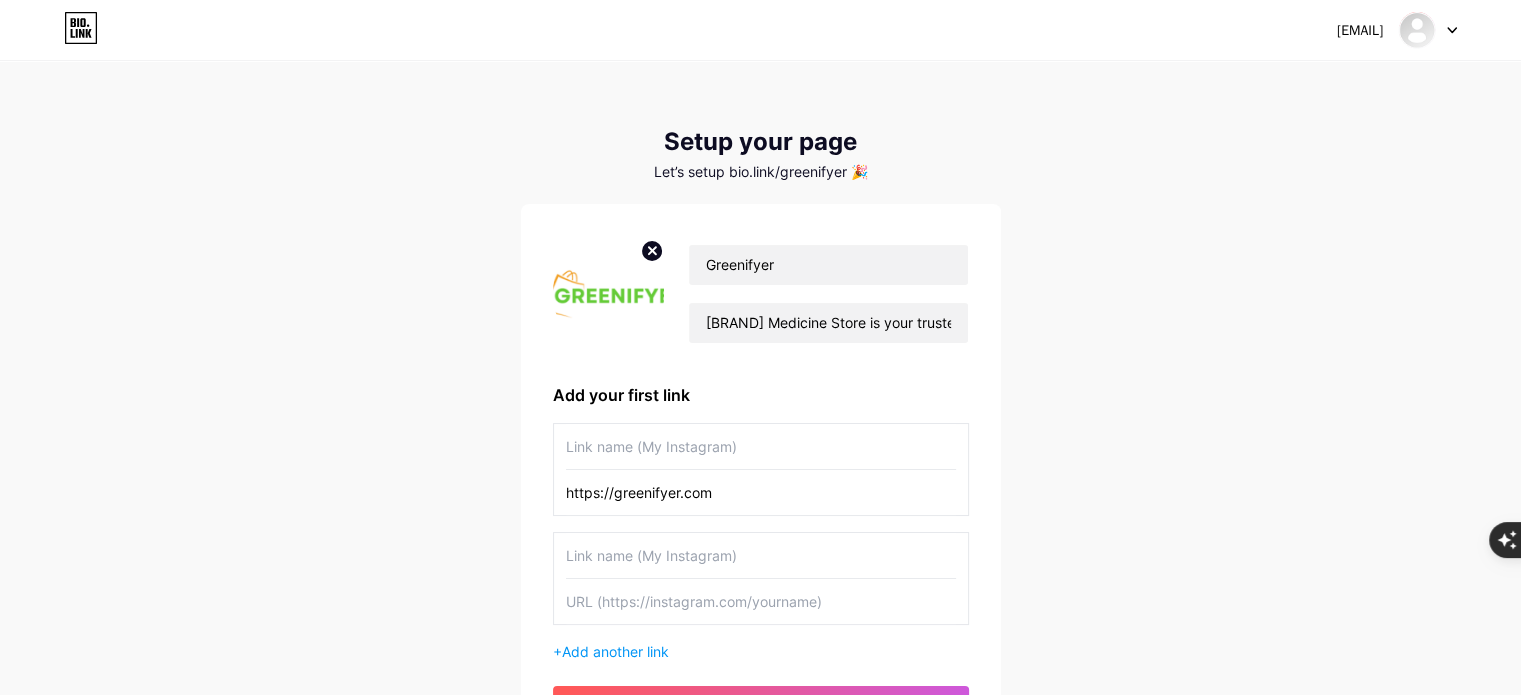 click at bounding box center [761, 555] 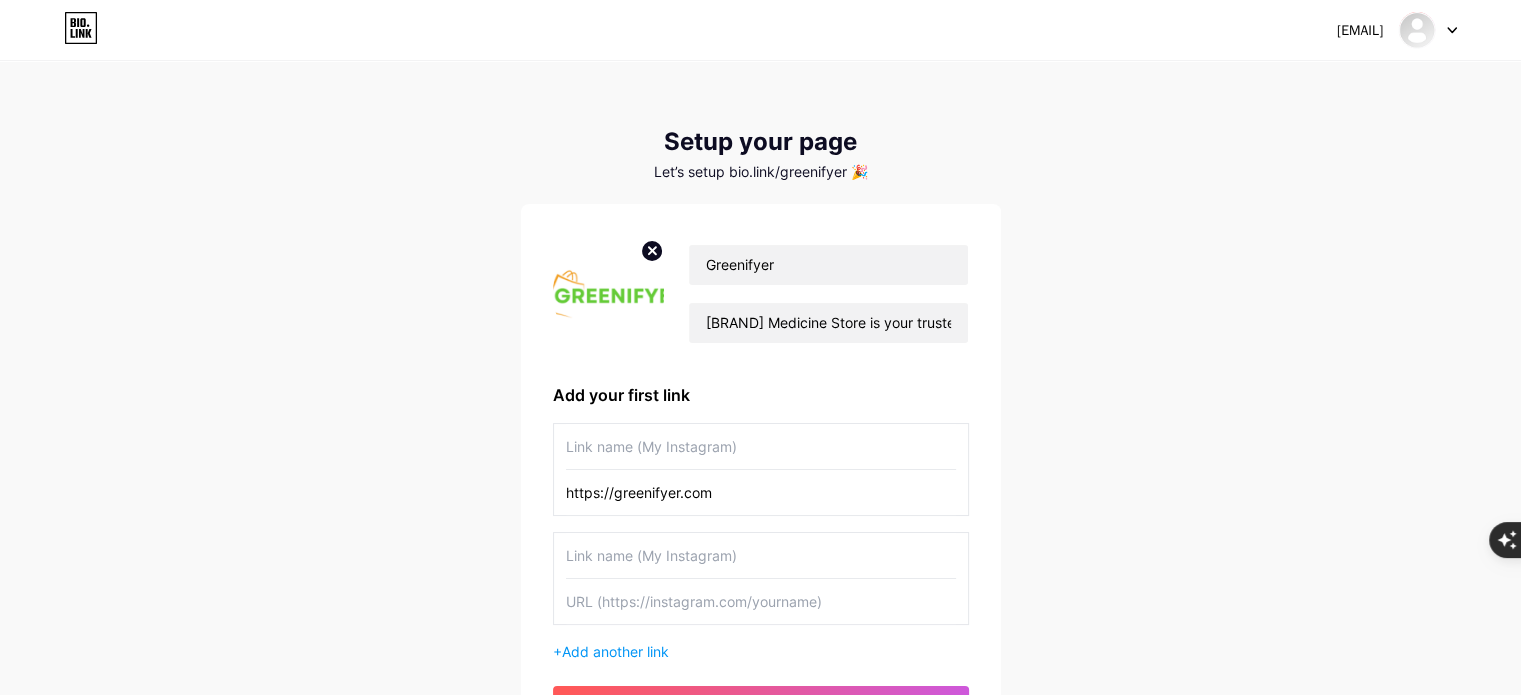click at bounding box center [761, 446] 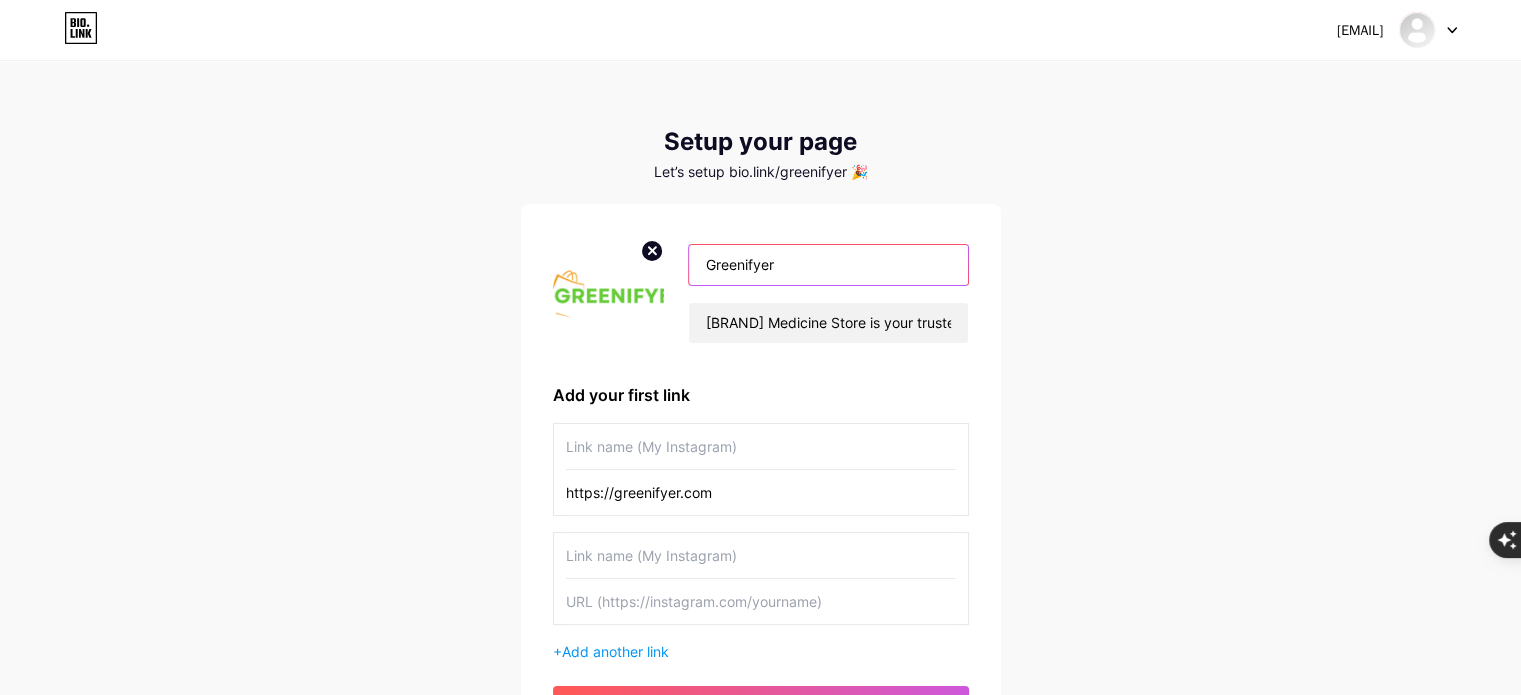 click on "Greenifyer" at bounding box center [828, 265] 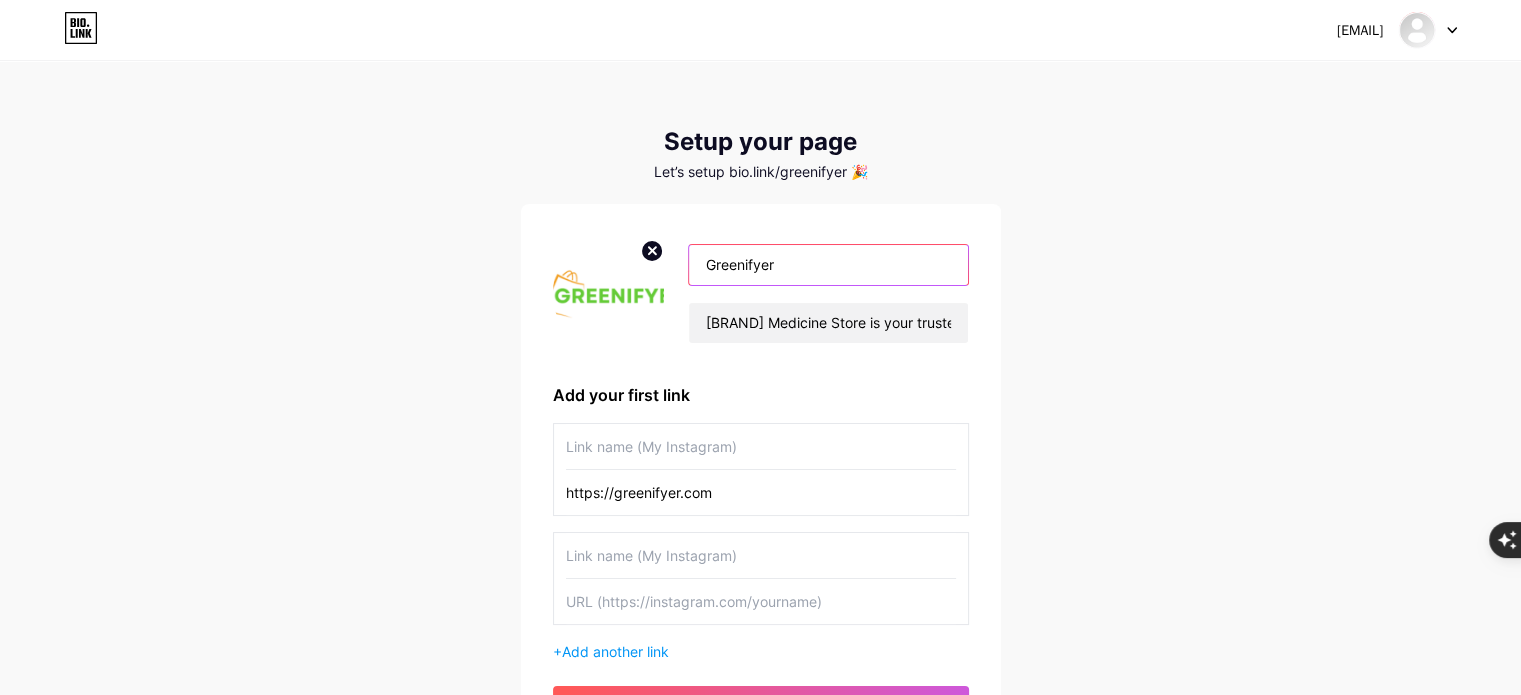 click on "Greenifyer" at bounding box center [828, 265] 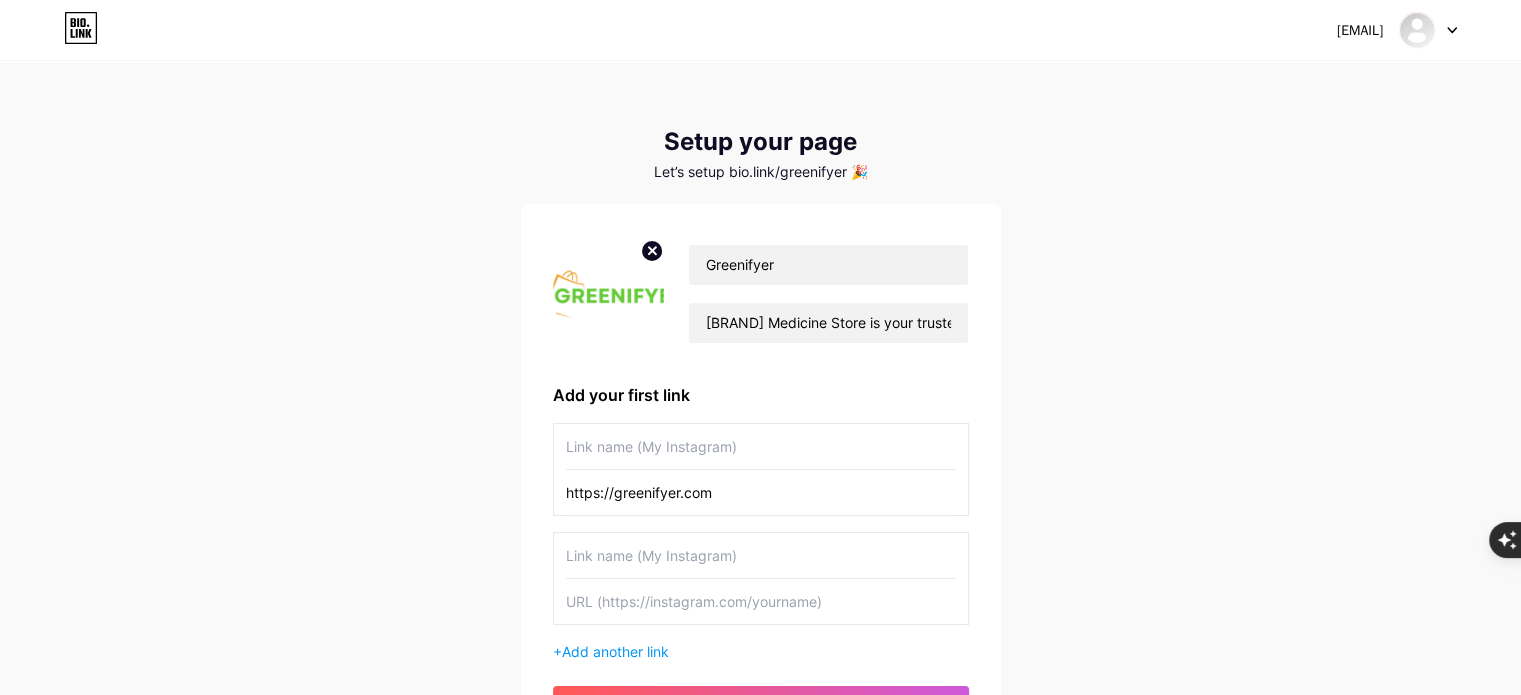 drag, startPoint x: 716, startPoint y: 440, endPoint x: 722, endPoint y: 431, distance: 10.816654 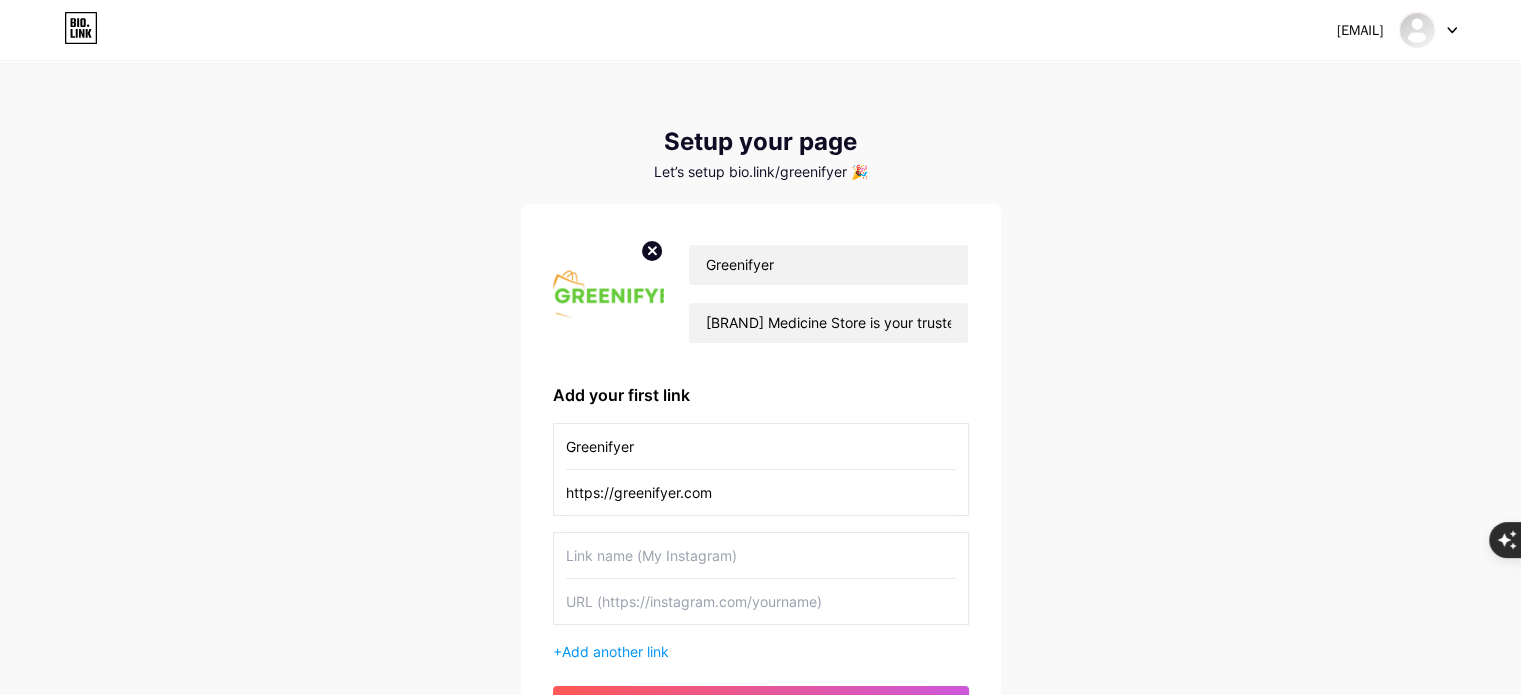 scroll, scrollTop: 200, scrollLeft: 0, axis: vertical 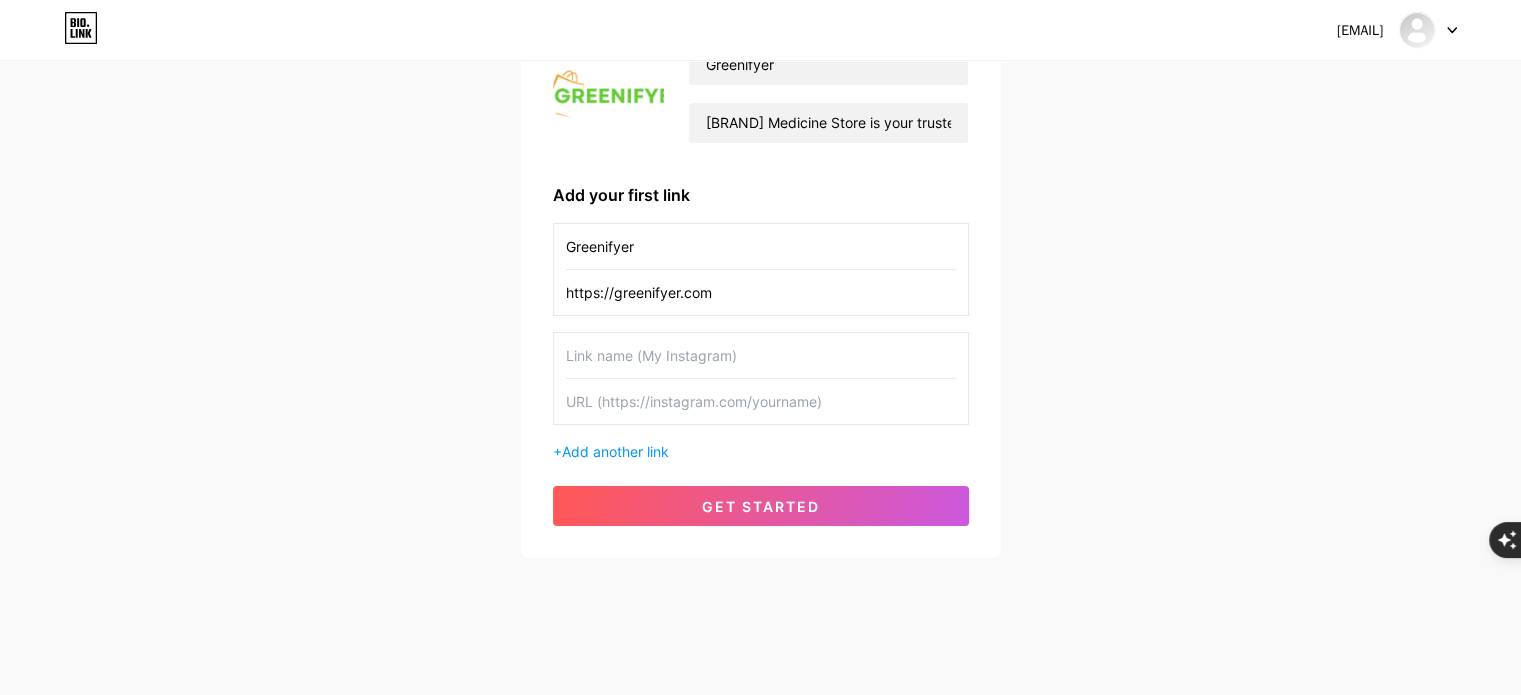 type on "Greenifyer" 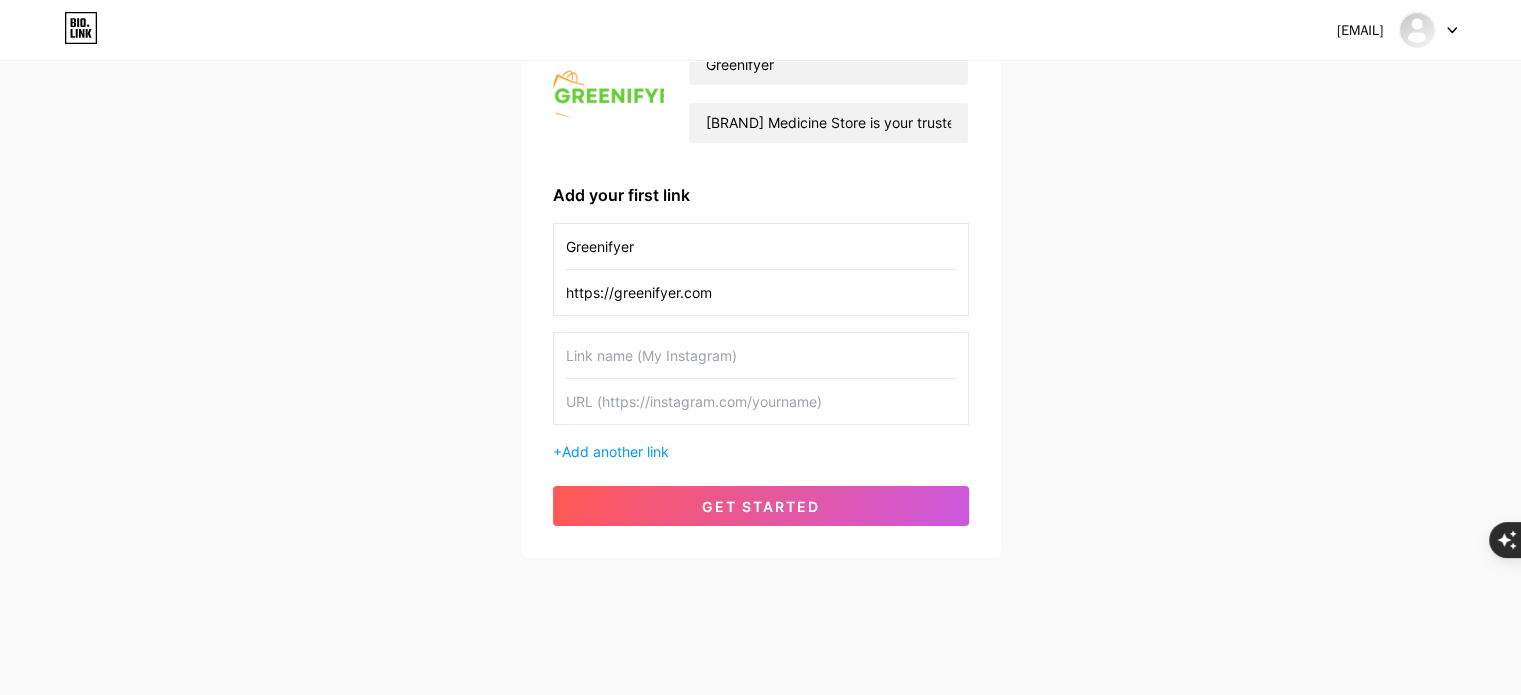 click at bounding box center (761, 401) 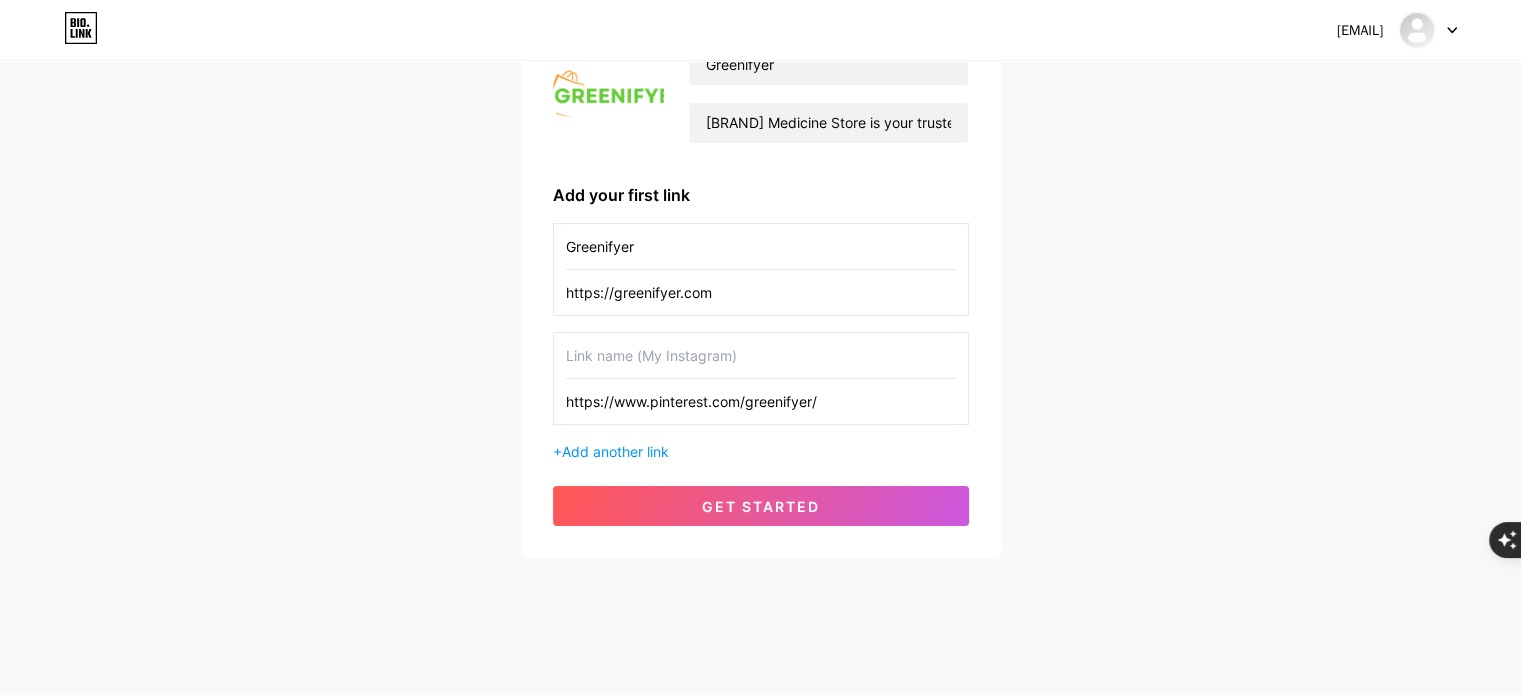 click on "https://www.pinterest.com/greenifyer/" at bounding box center [761, 401] 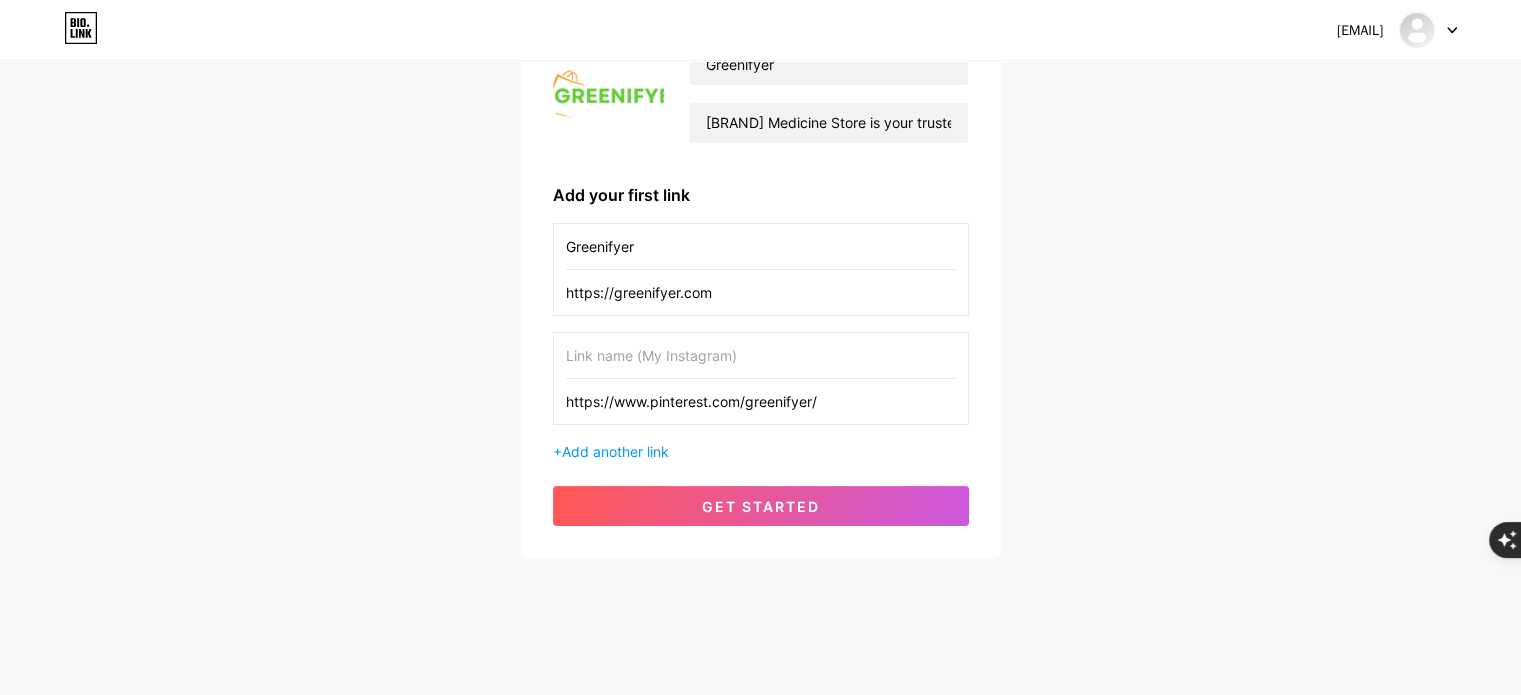 type on "https://www.pinterest.com/greenifyer/" 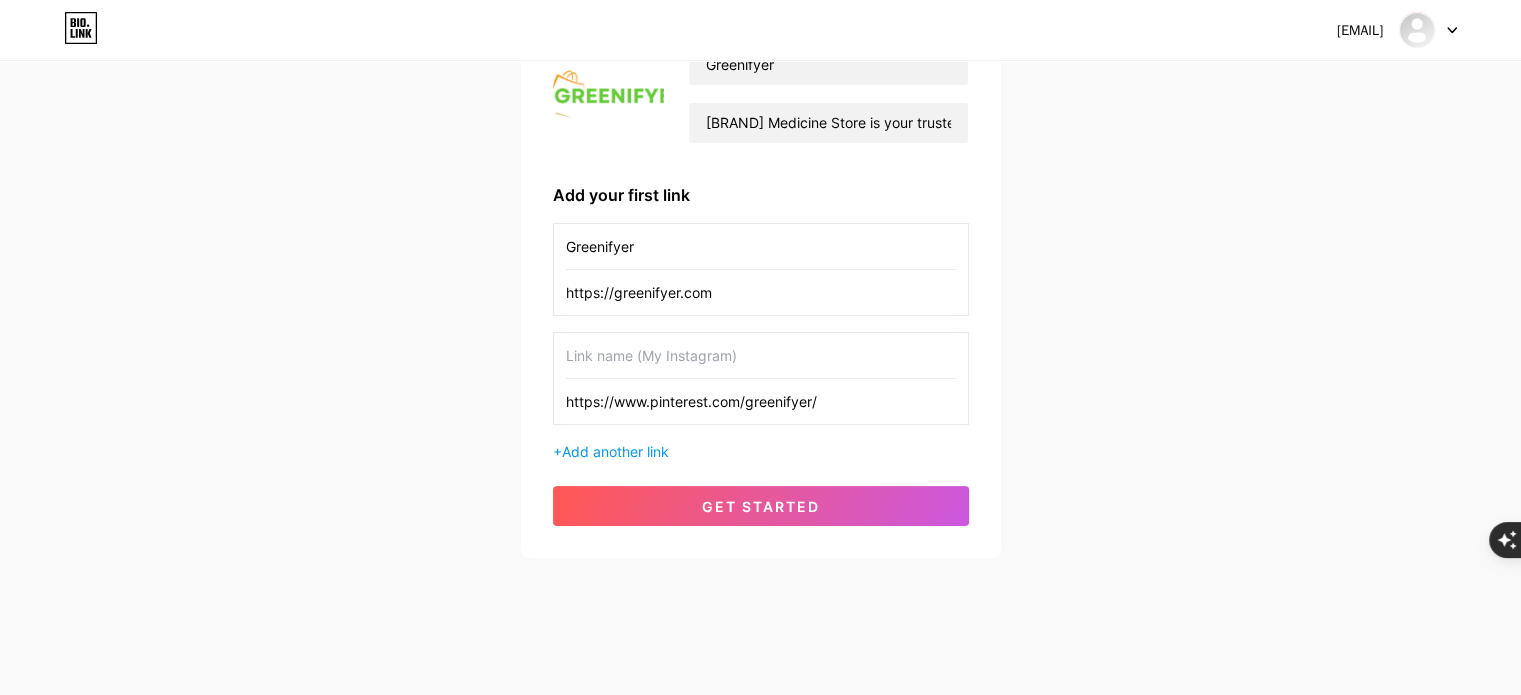 click at bounding box center (761, 355) 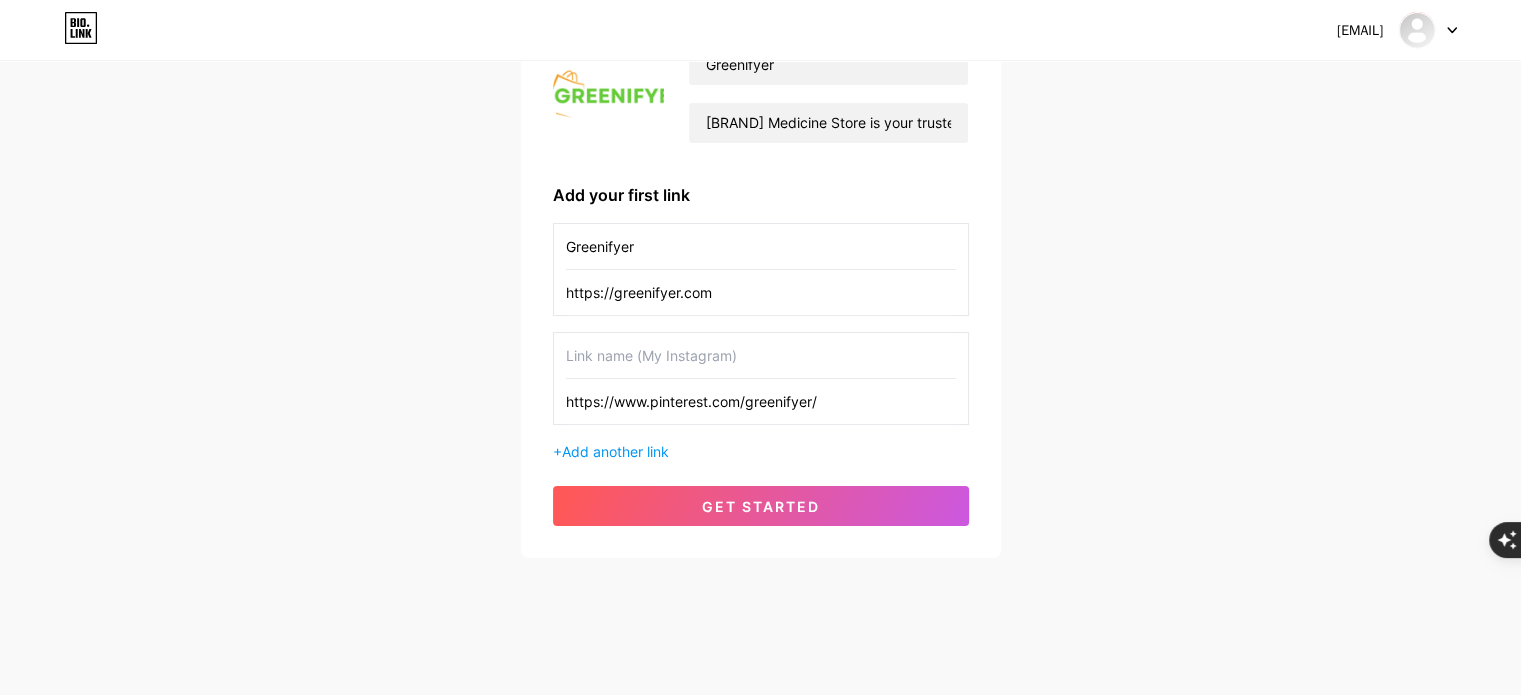 paste on "pinterest" 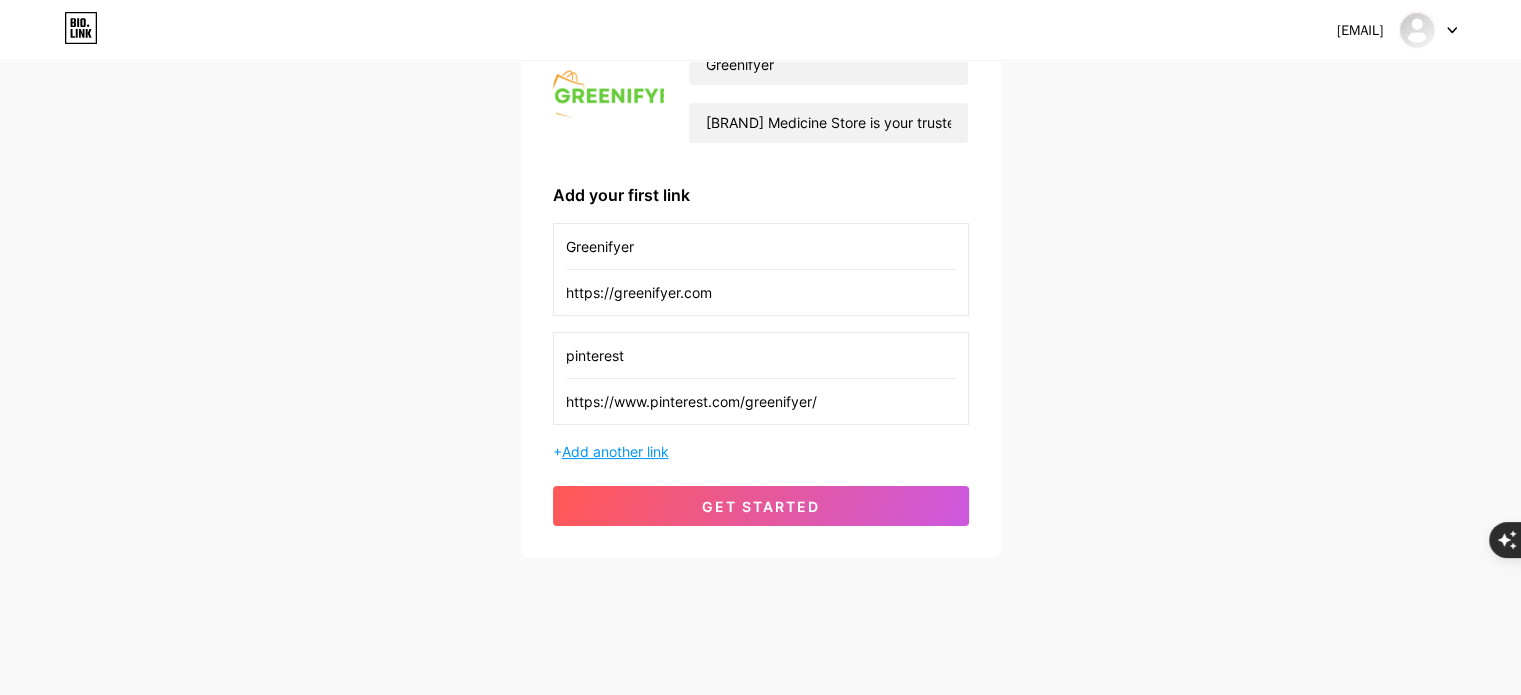 type on "pinterest" 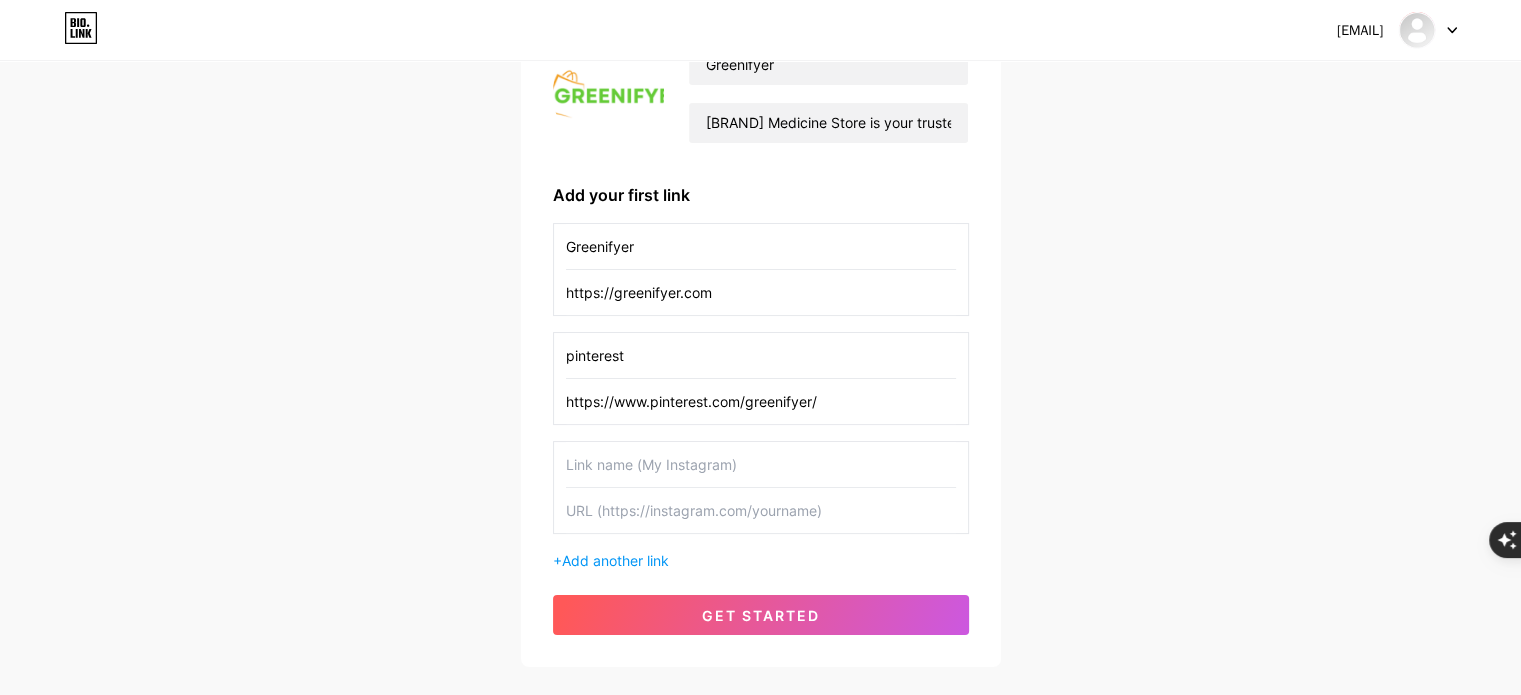click at bounding box center [761, 464] 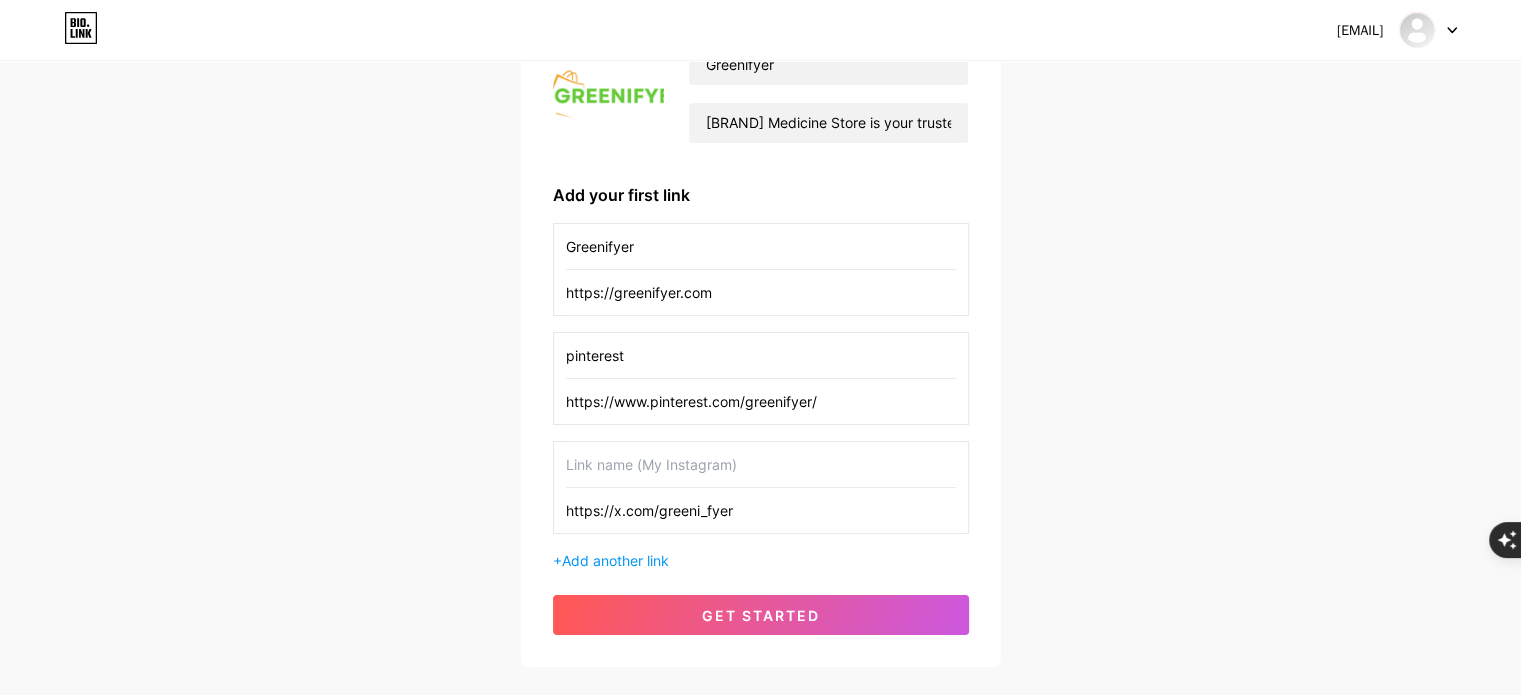 type on "https://x.com/greeni_fyer" 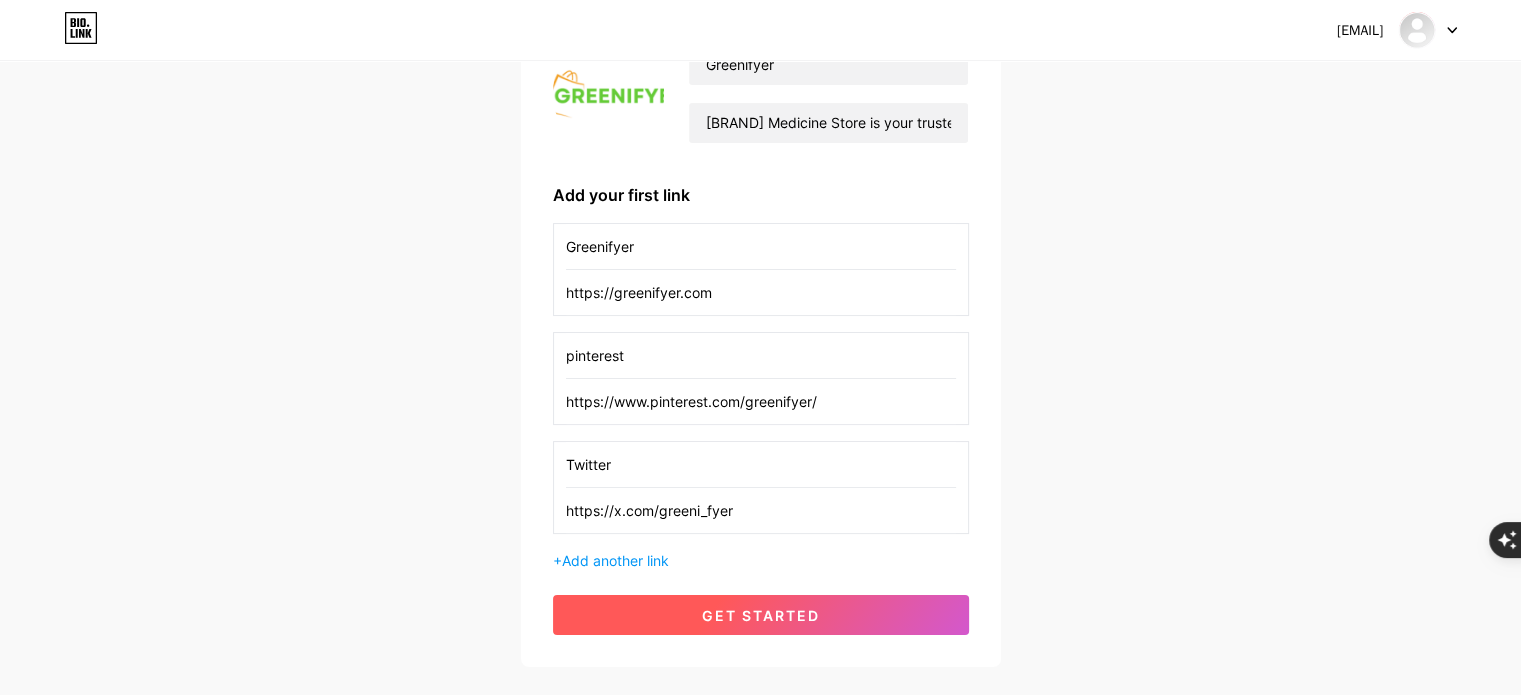 type on "Twitter" 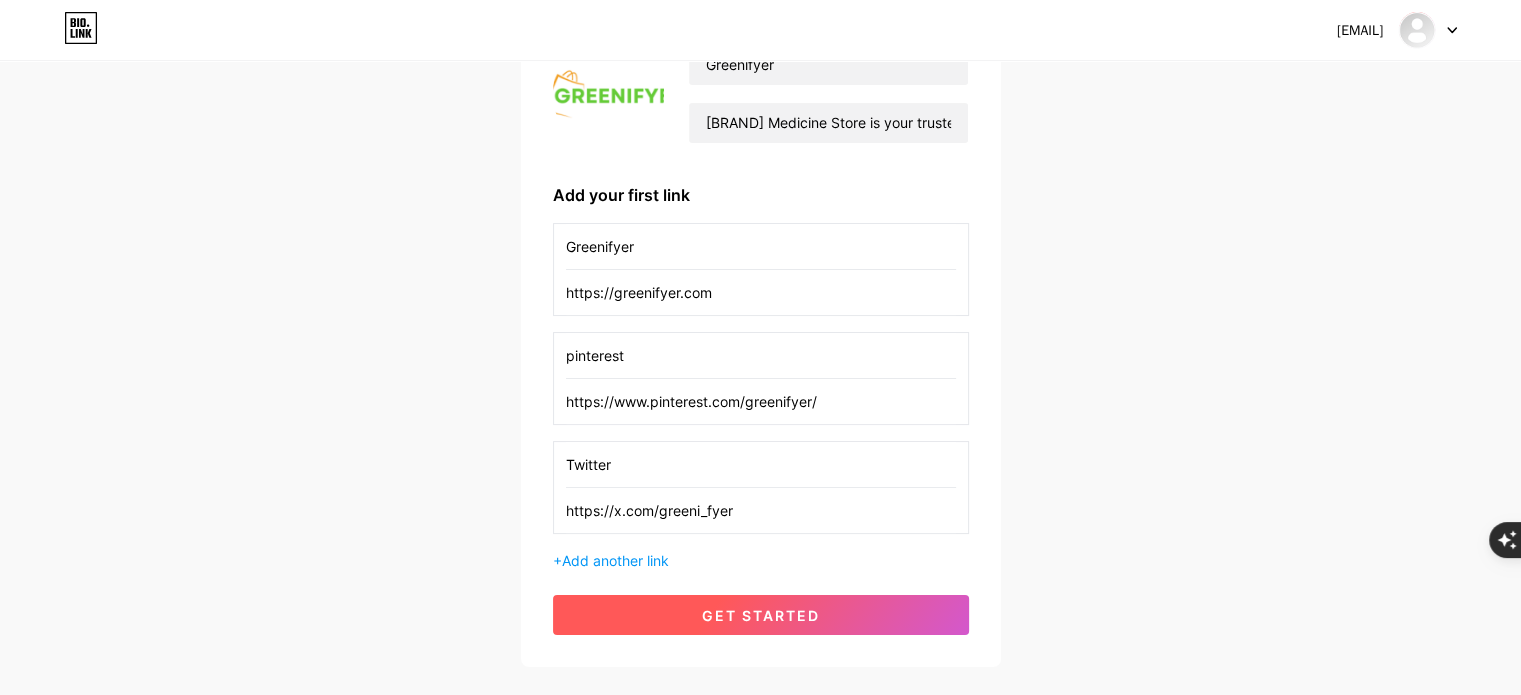 click on "get started" at bounding box center (761, 615) 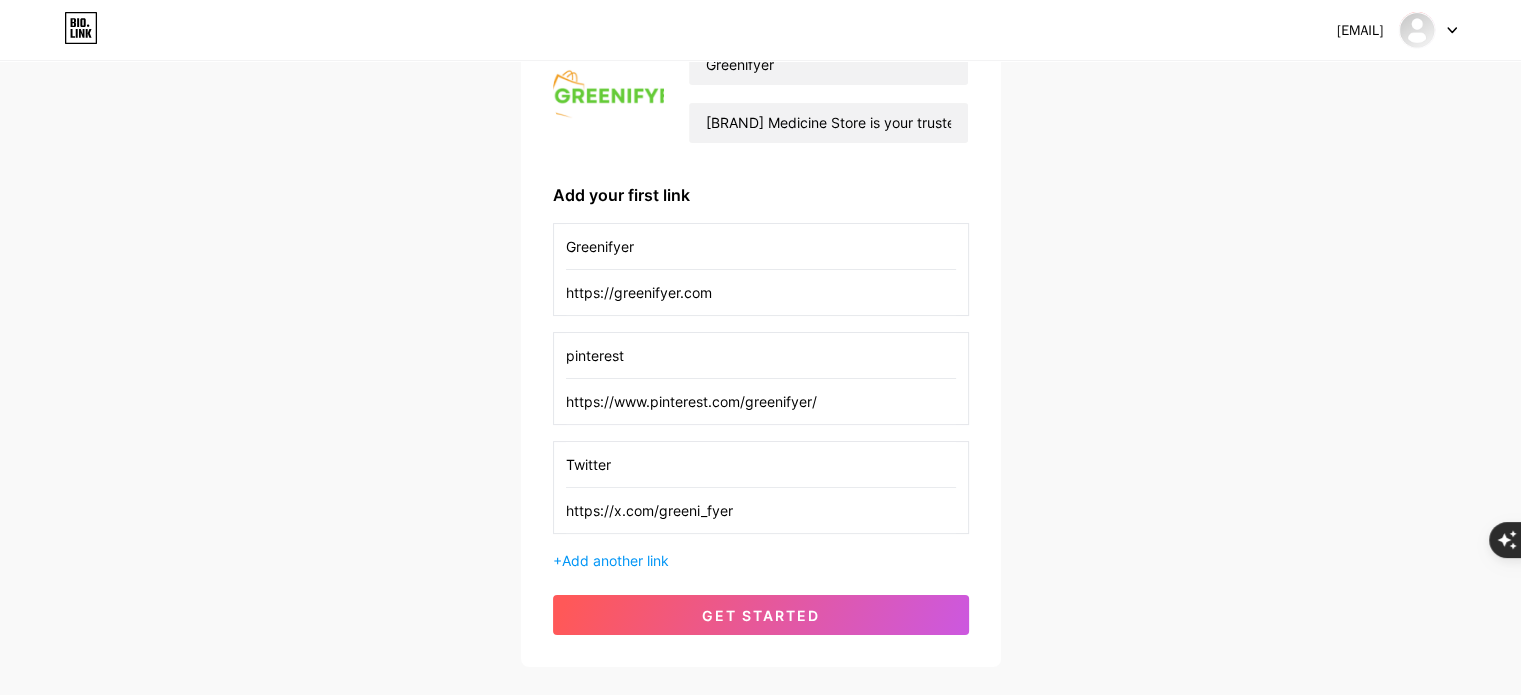 scroll, scrollTop: 0, scrollLeft: 0, axis: both 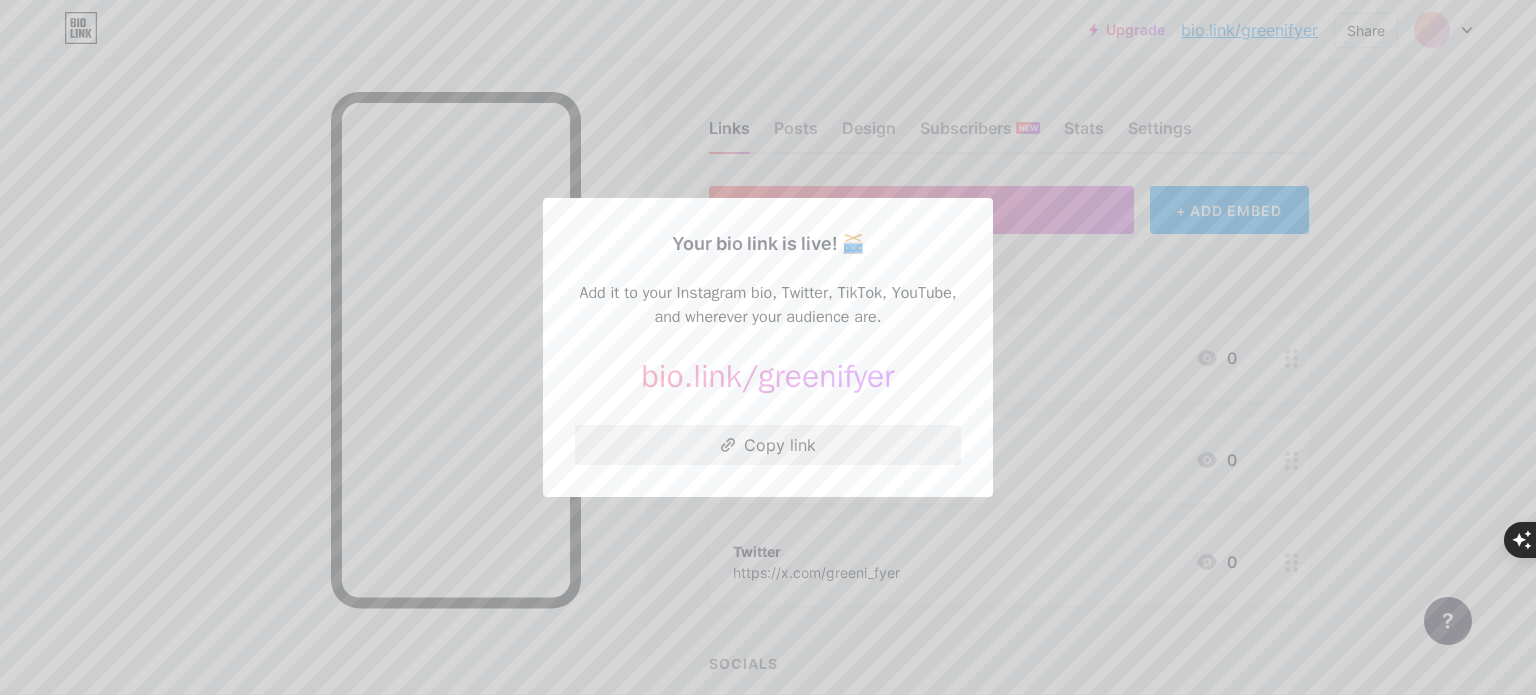click on "Copy link" at bounding box center [768, 445] 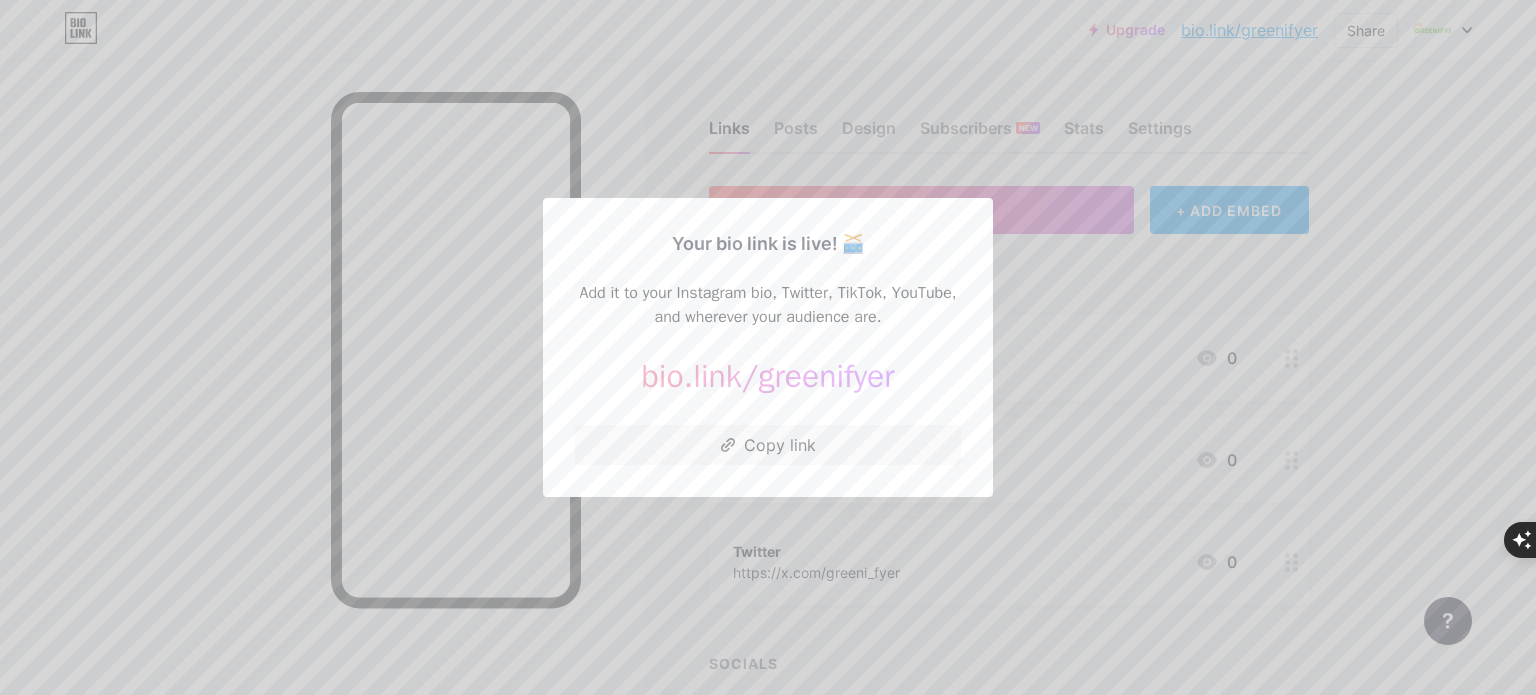 click at bounding box center (768, 347) 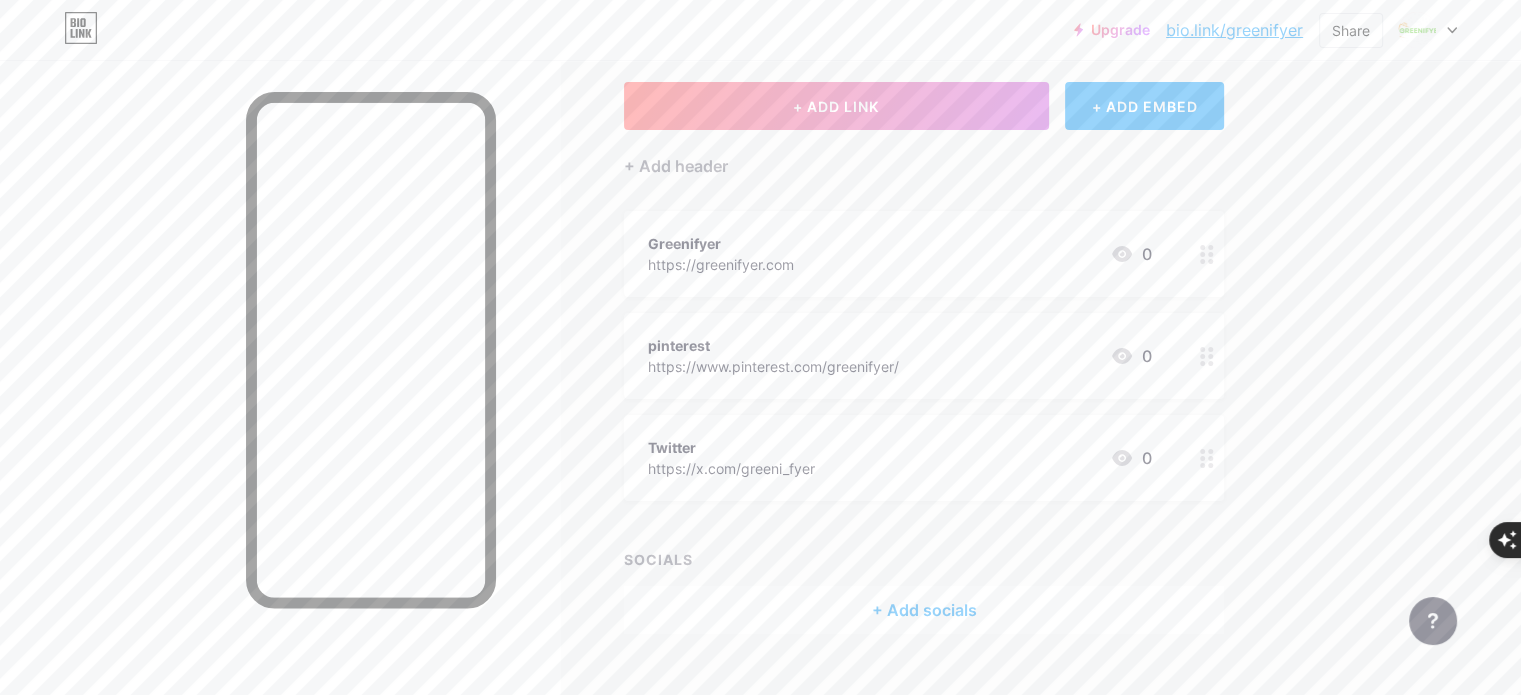 scroll, scrollTop: 141, scrollLeft: 0, axis: vertical 